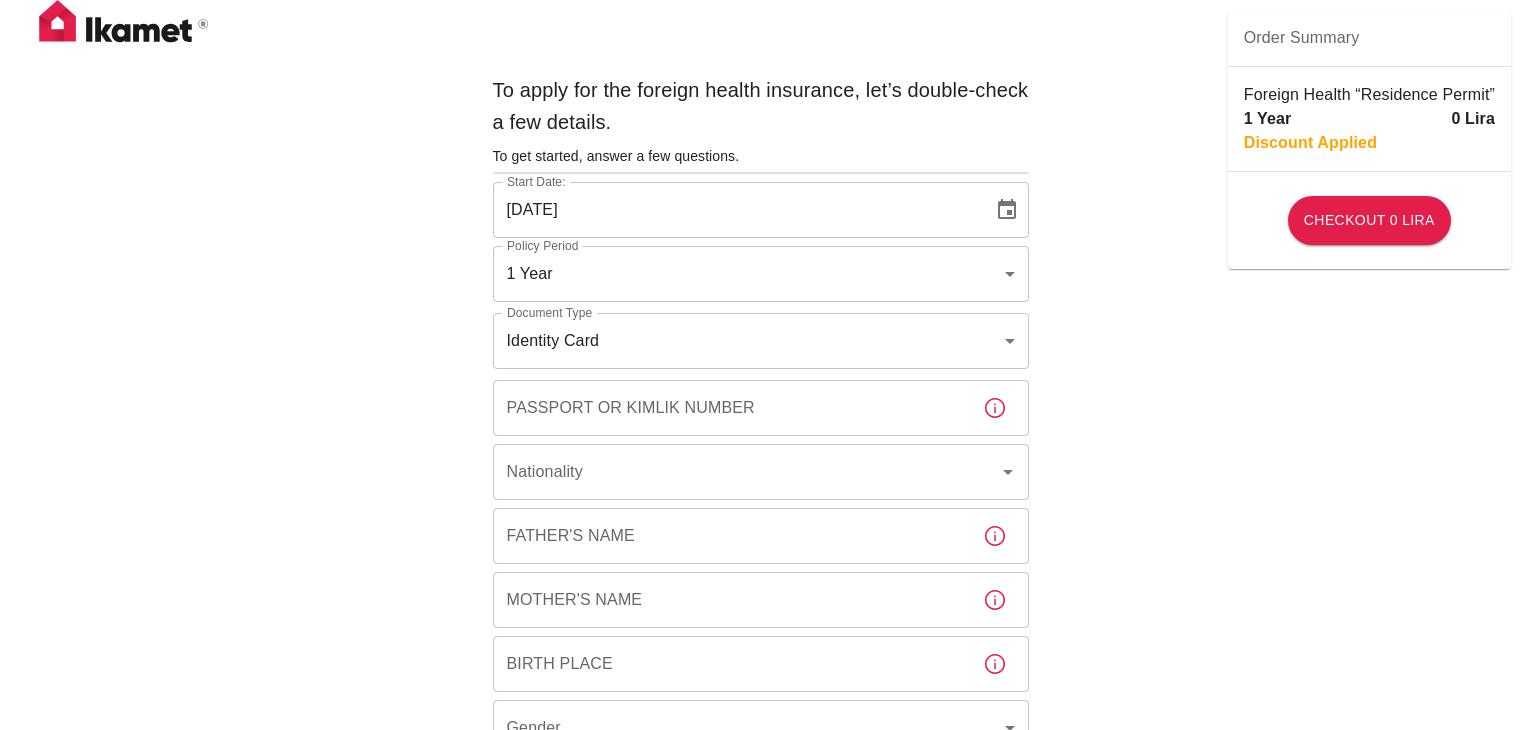 scroll, scrollTop: 0, scrollLeft: 0, axis: both 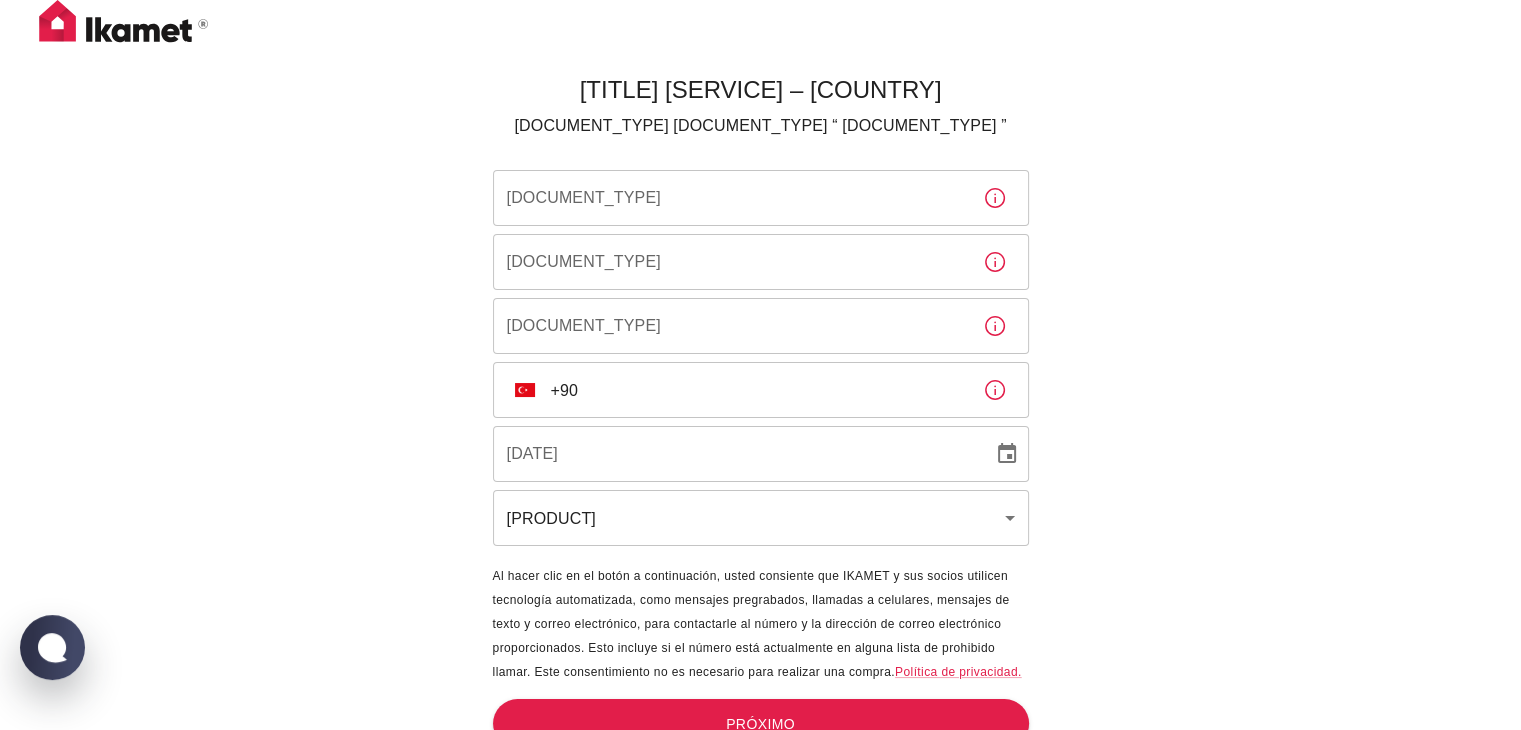 click on "[DOCUMENT_TYPE]" at bounding box center [730, 198] 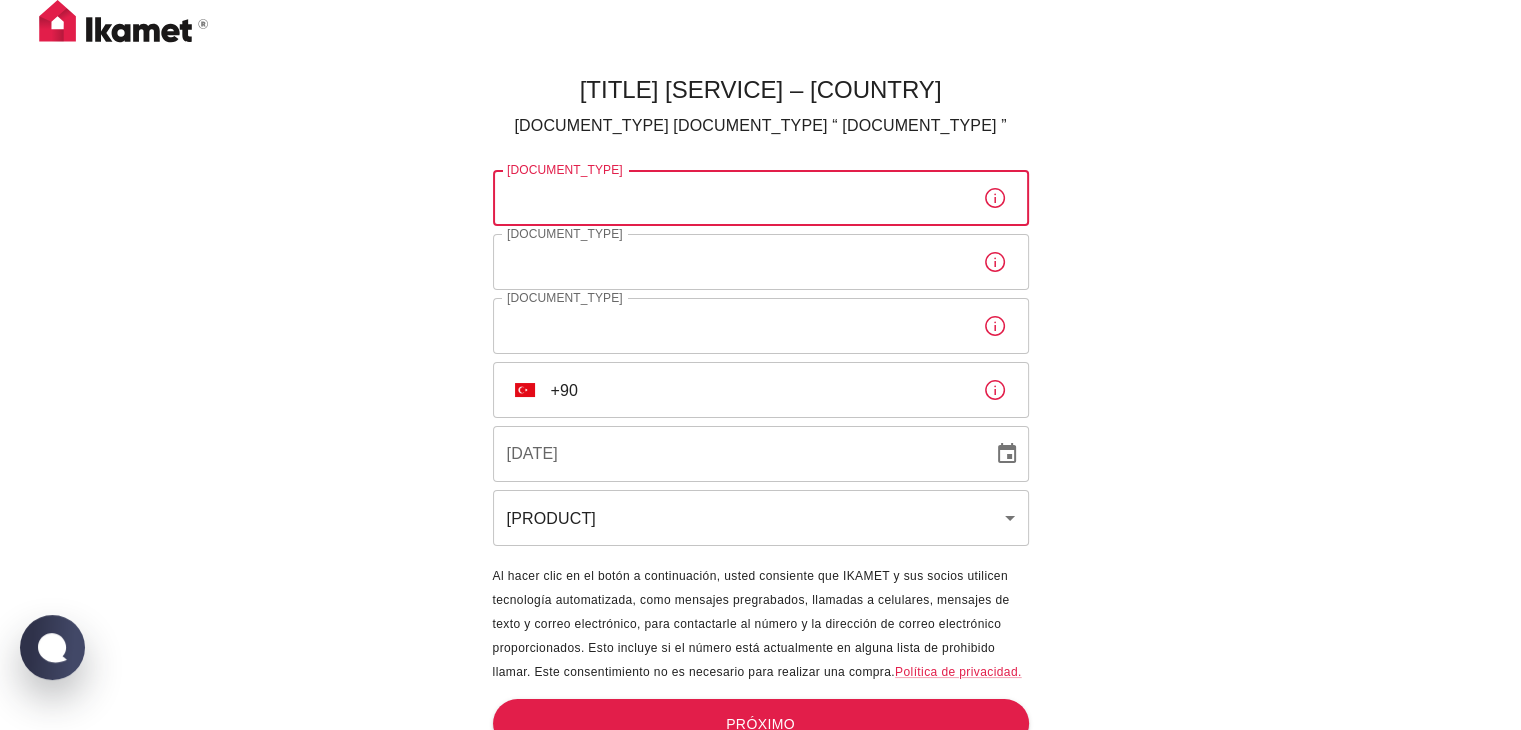 type on "[NAME]" 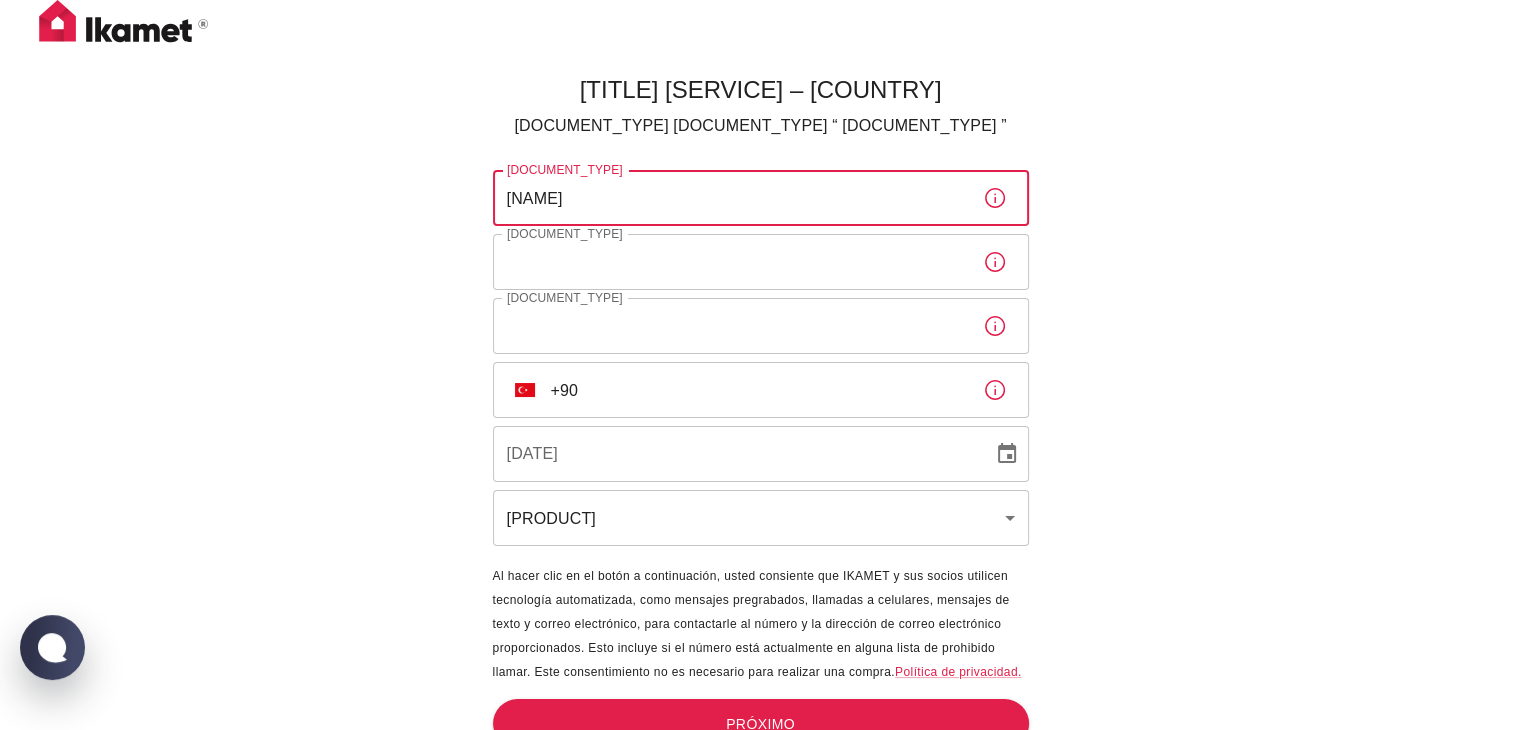 type on "[LAST]" 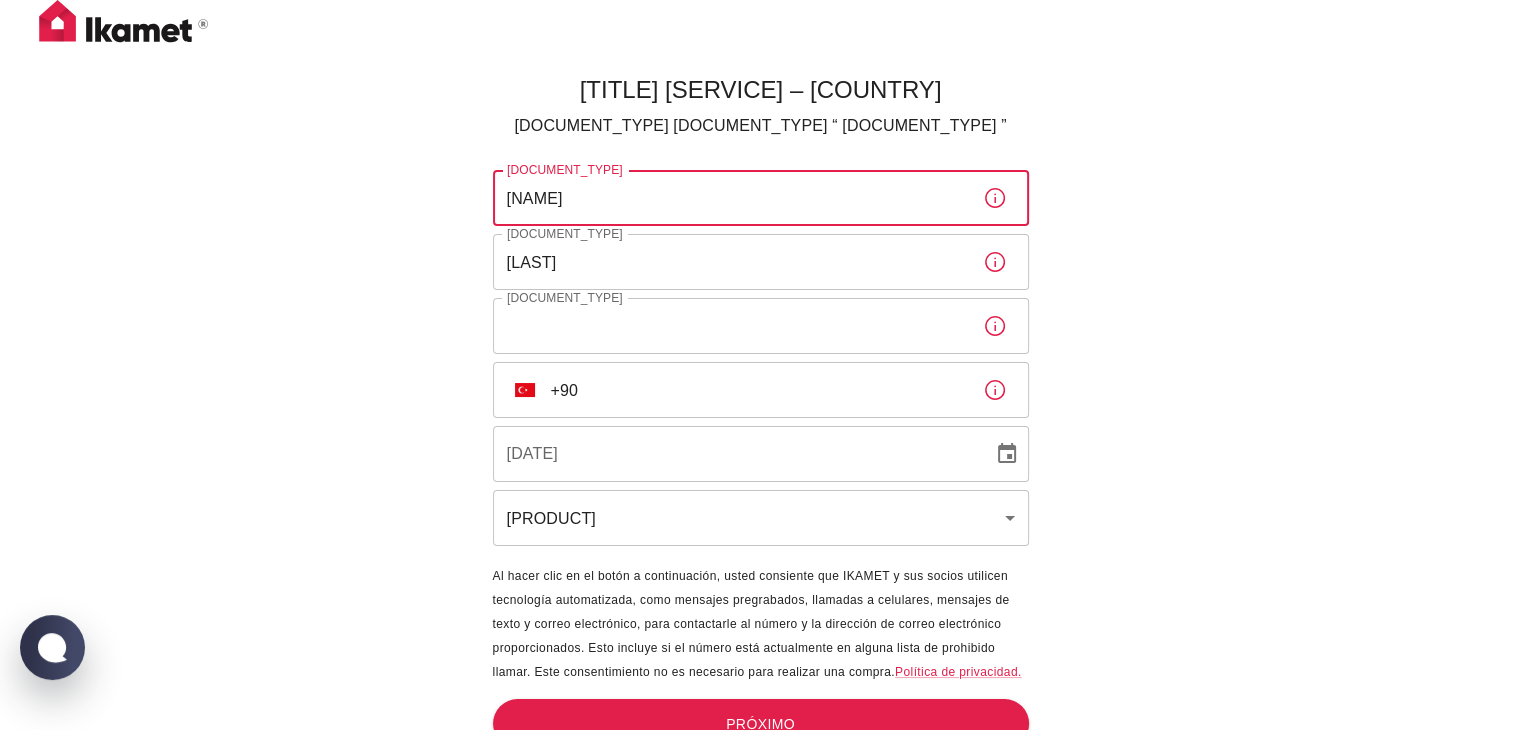 type on "[USERNAME]@[EXAMPLE.COM]" 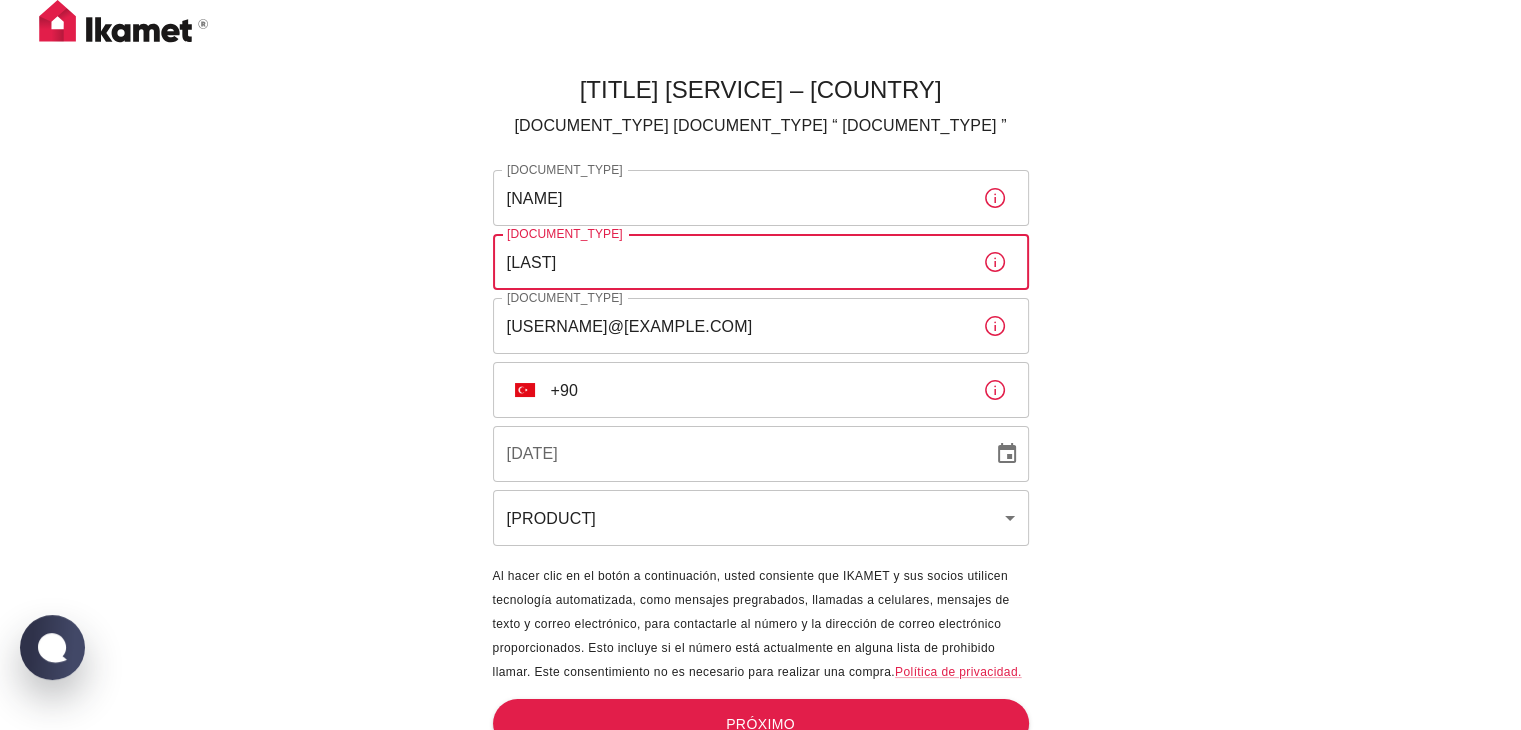 click on "[LAST]" at bounding box center (730, 262) 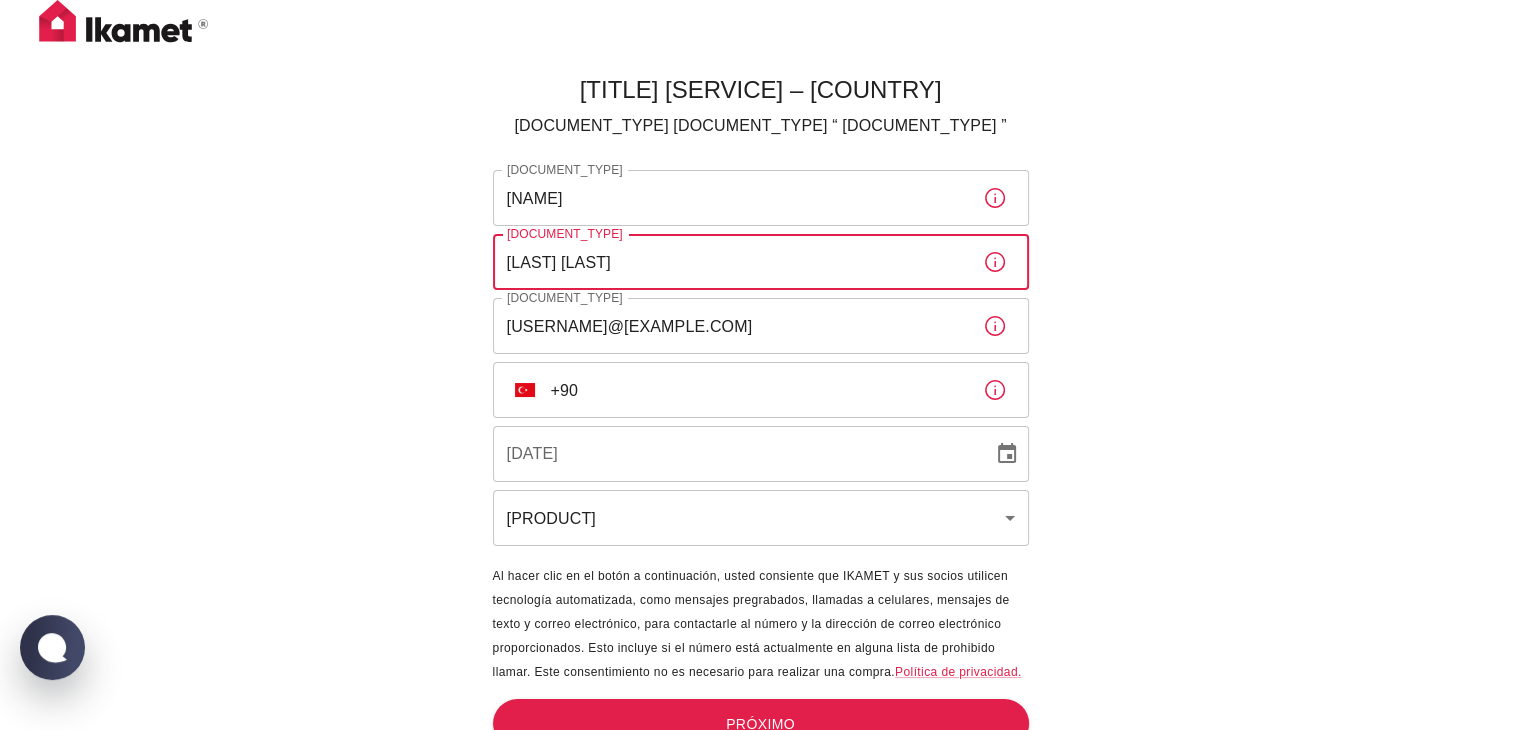 type on "[LAST] [LAST]" 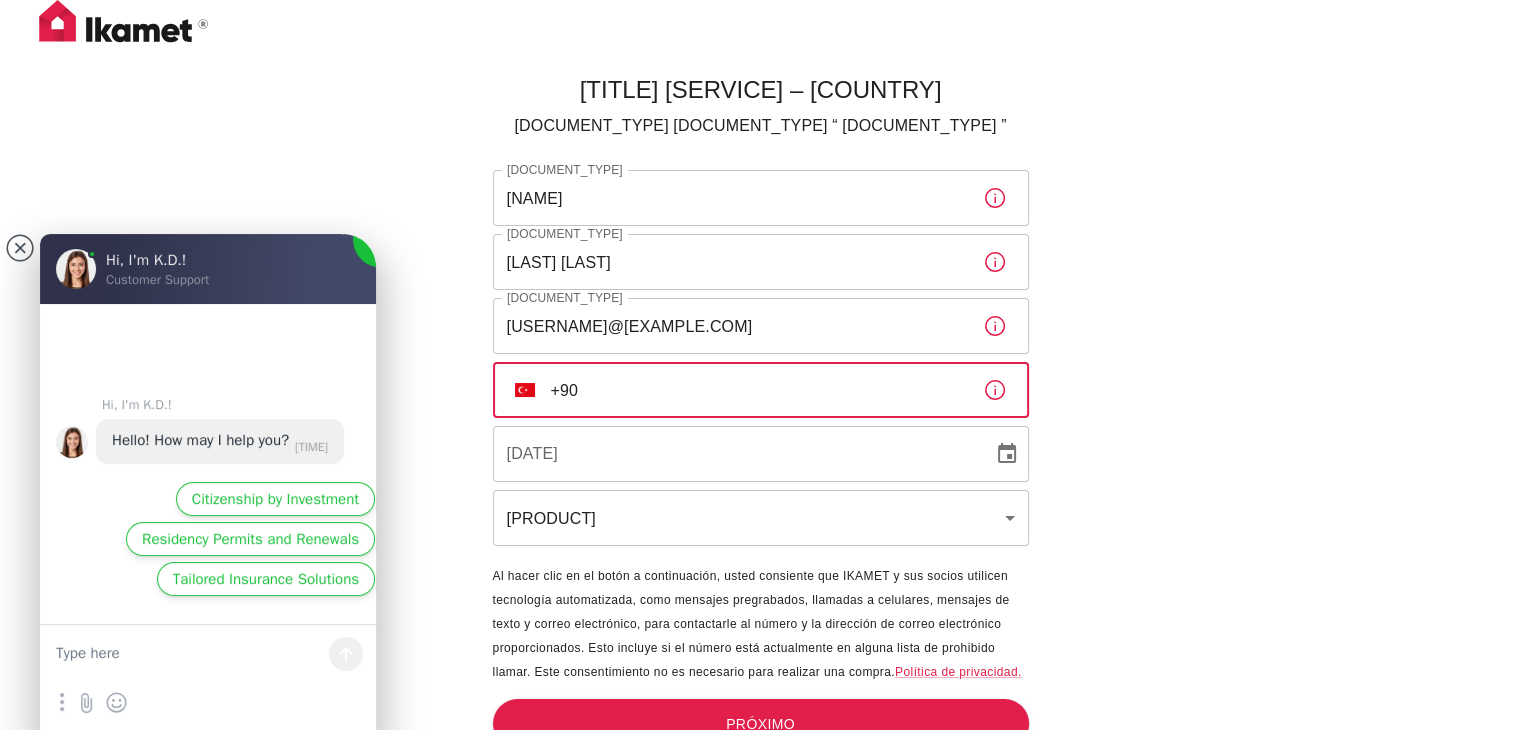 scroll, scrollTop: 0, scrollLeft: 0, axis: both 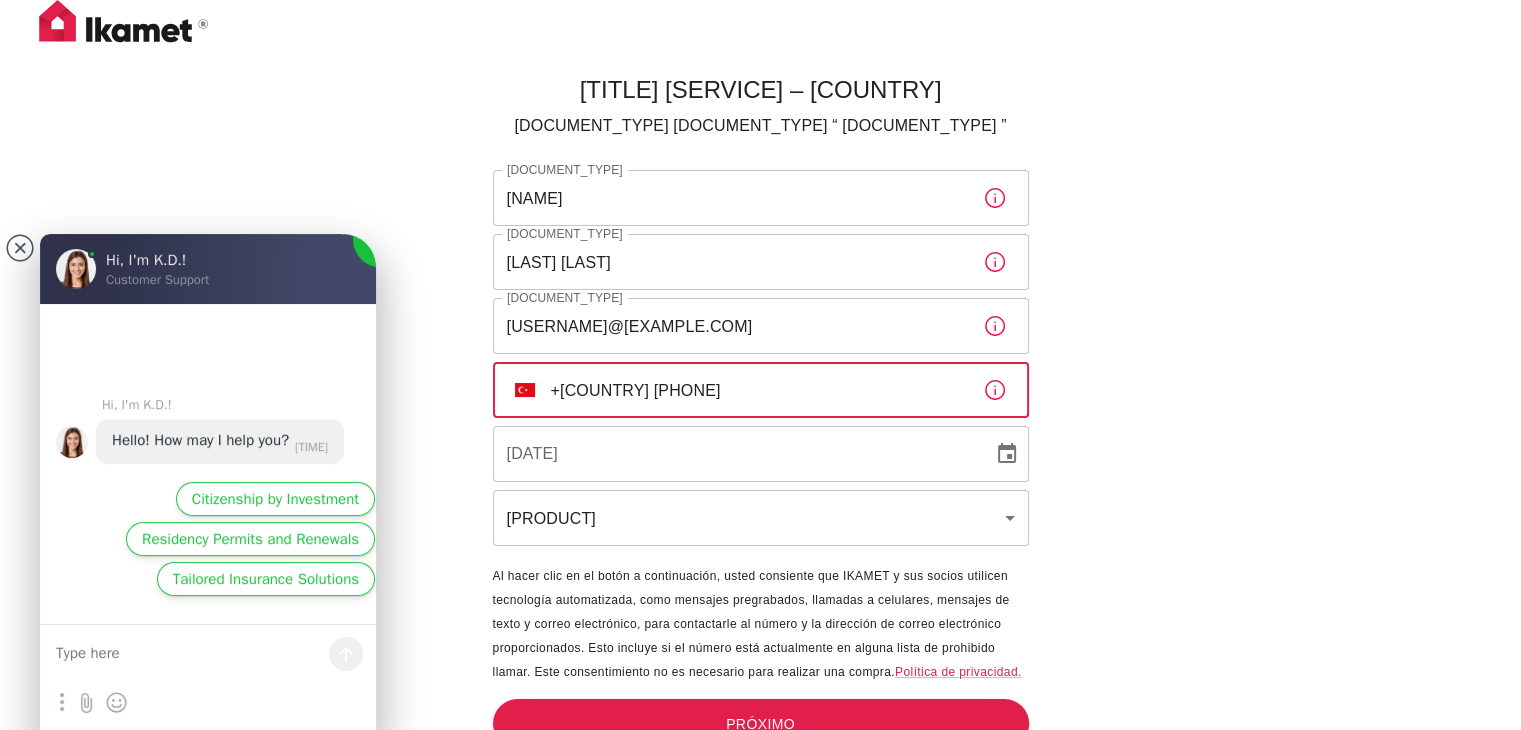 type on "+[COUNTRY] [PHONE]" 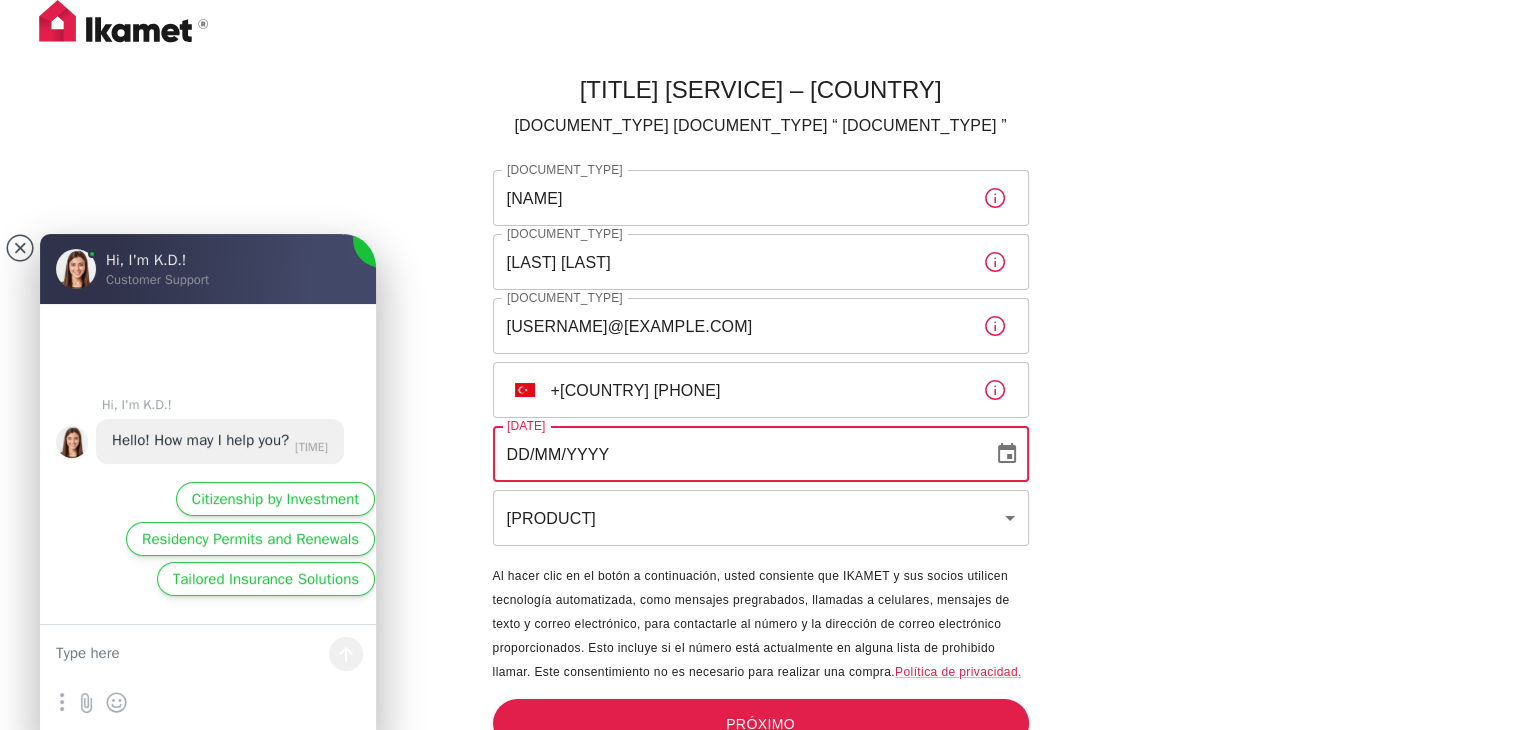 click on "DD/MM/YYYY" at bounding box center [736, 454] 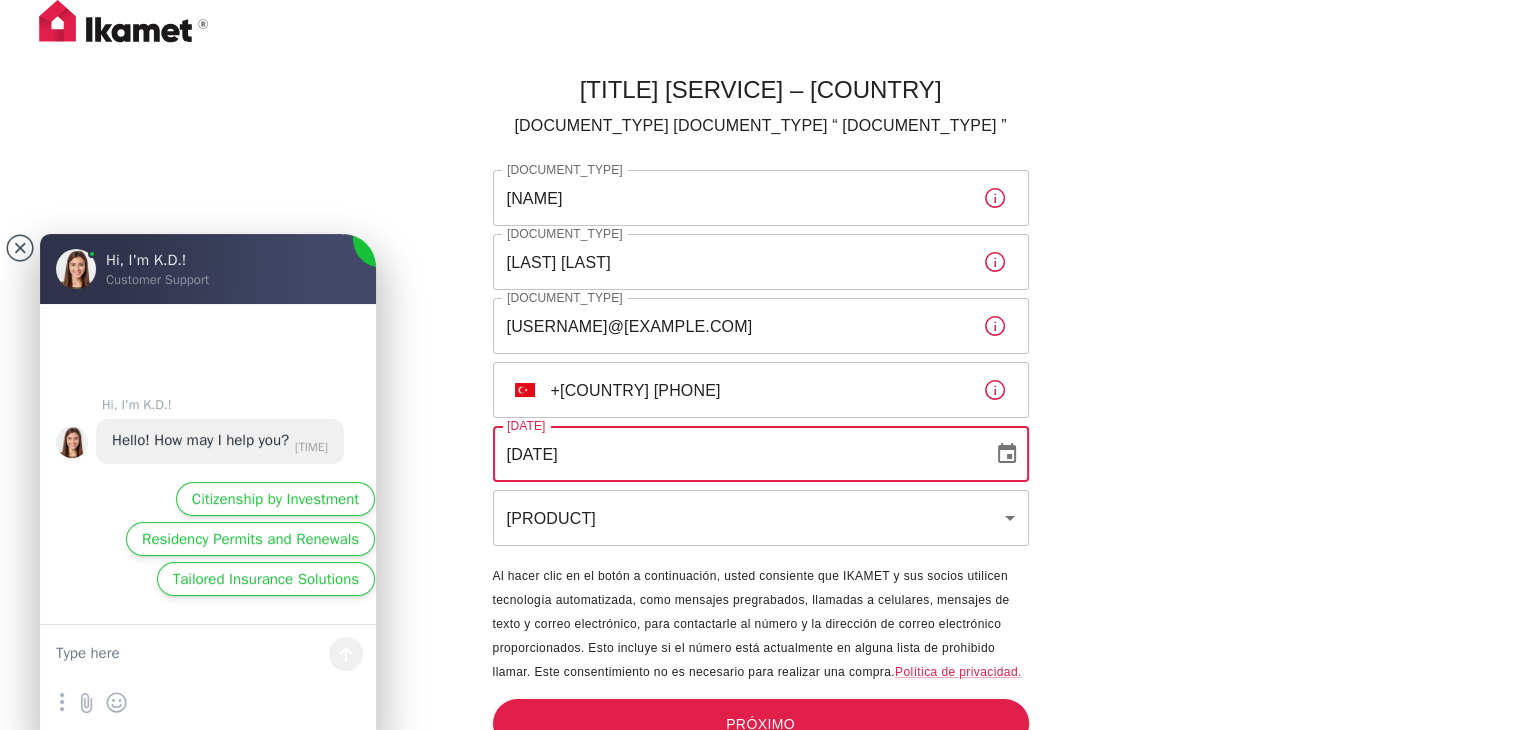 type on "[DATE]" 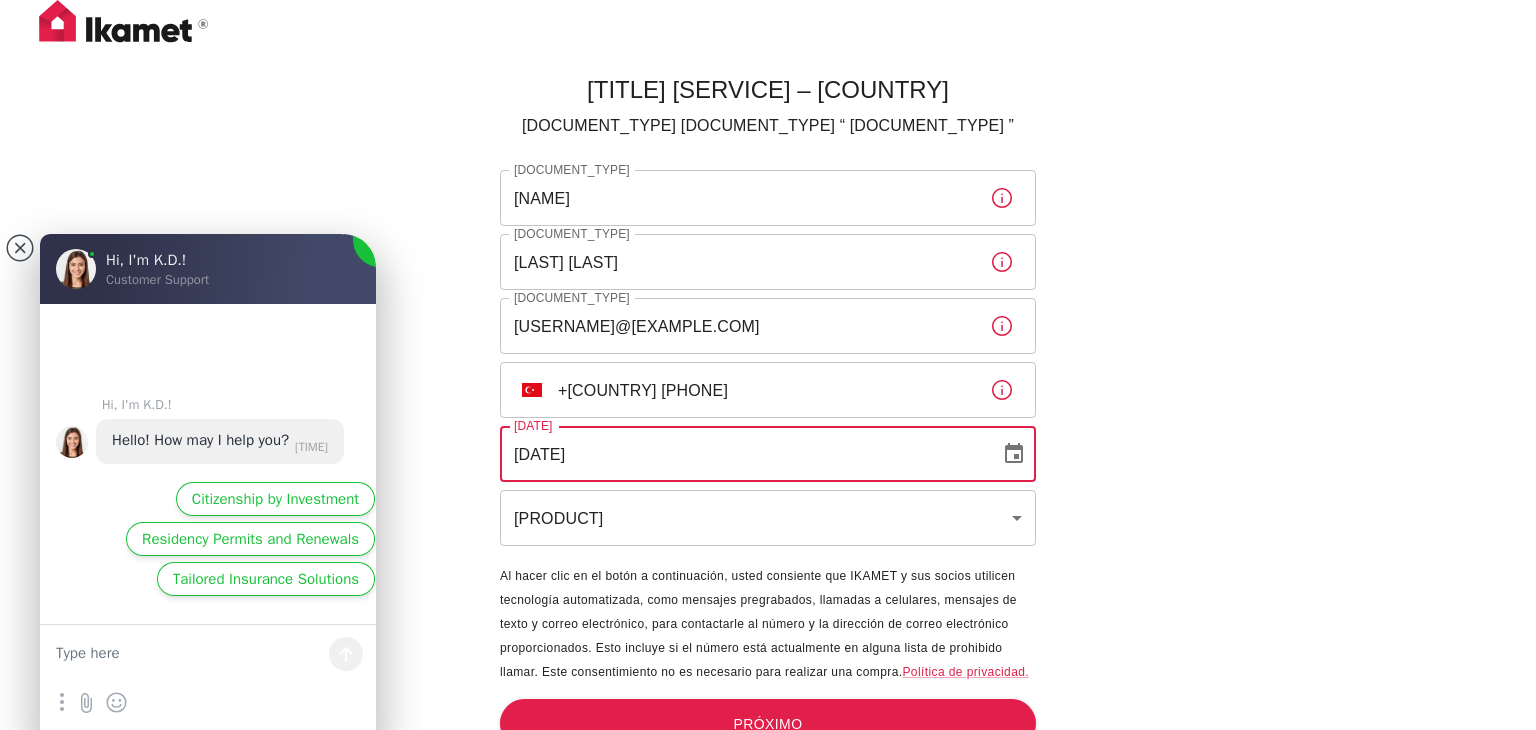 click on "[DOCUMENT_TYPE] [DOCUMENT_TYPE] – [CITY] [DOCUMENT_TYPE] [FIRST] [FIRST] [LAST] [LAST] [DOCUMENT_TYPE] [DOCUMENT_TYPE] [COUNTRY] [PHONE] [DATE] [DATE] [DOCUMENT_TYPE] [DOCUMENT_TYPE] [DOCUMENT_TYPE] [DOCUMENT_TYPE] [DOCUMENT_TYPE] [DOCUMENT_TYPE] [DOCUMENT_TYPE] [DOCUMENT_TYPE] [DOCUMENT_TYPE] [DOCUMENT_TYPE] [DOCUMENT_TYPE]" at bounding box center [768, 398] 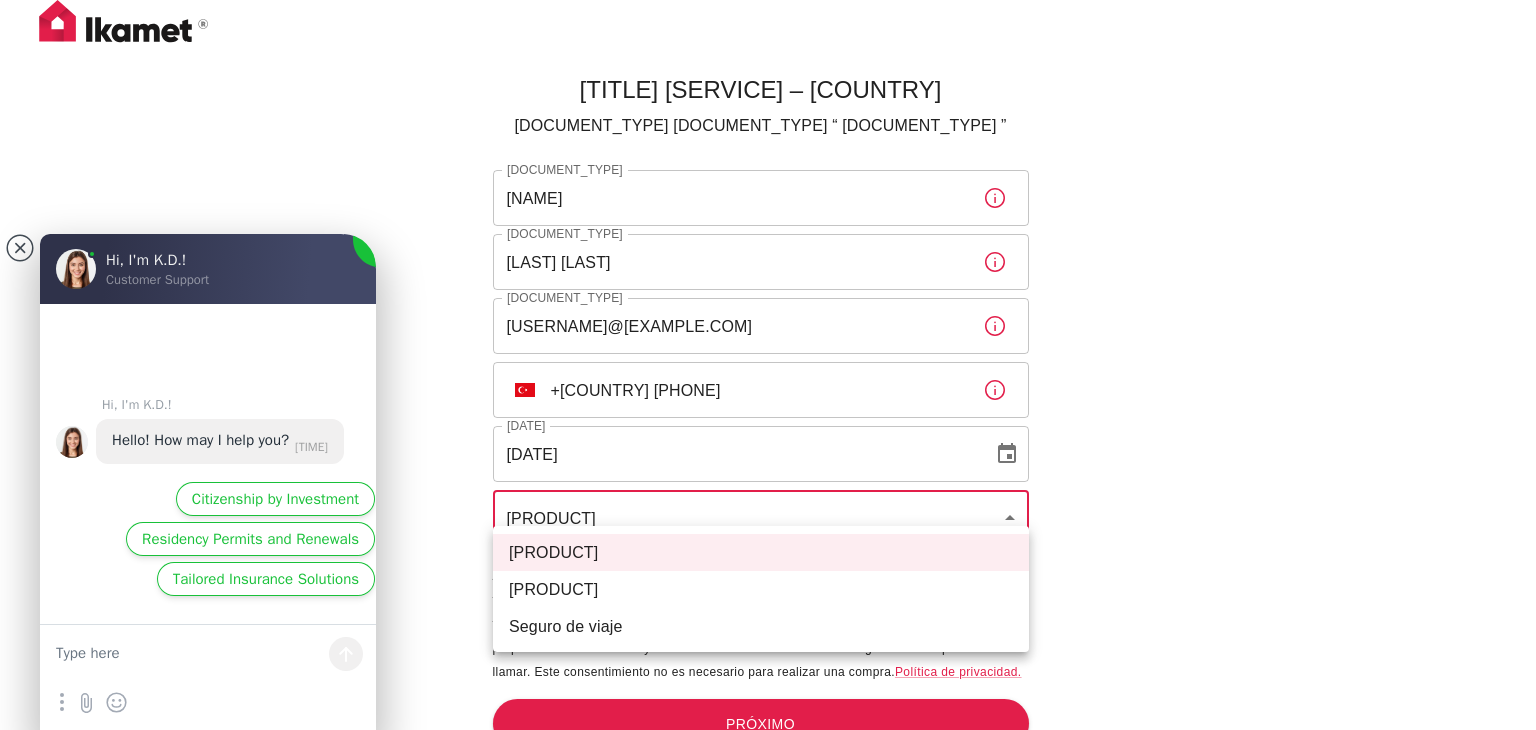 click at bounding box center (768, 365) 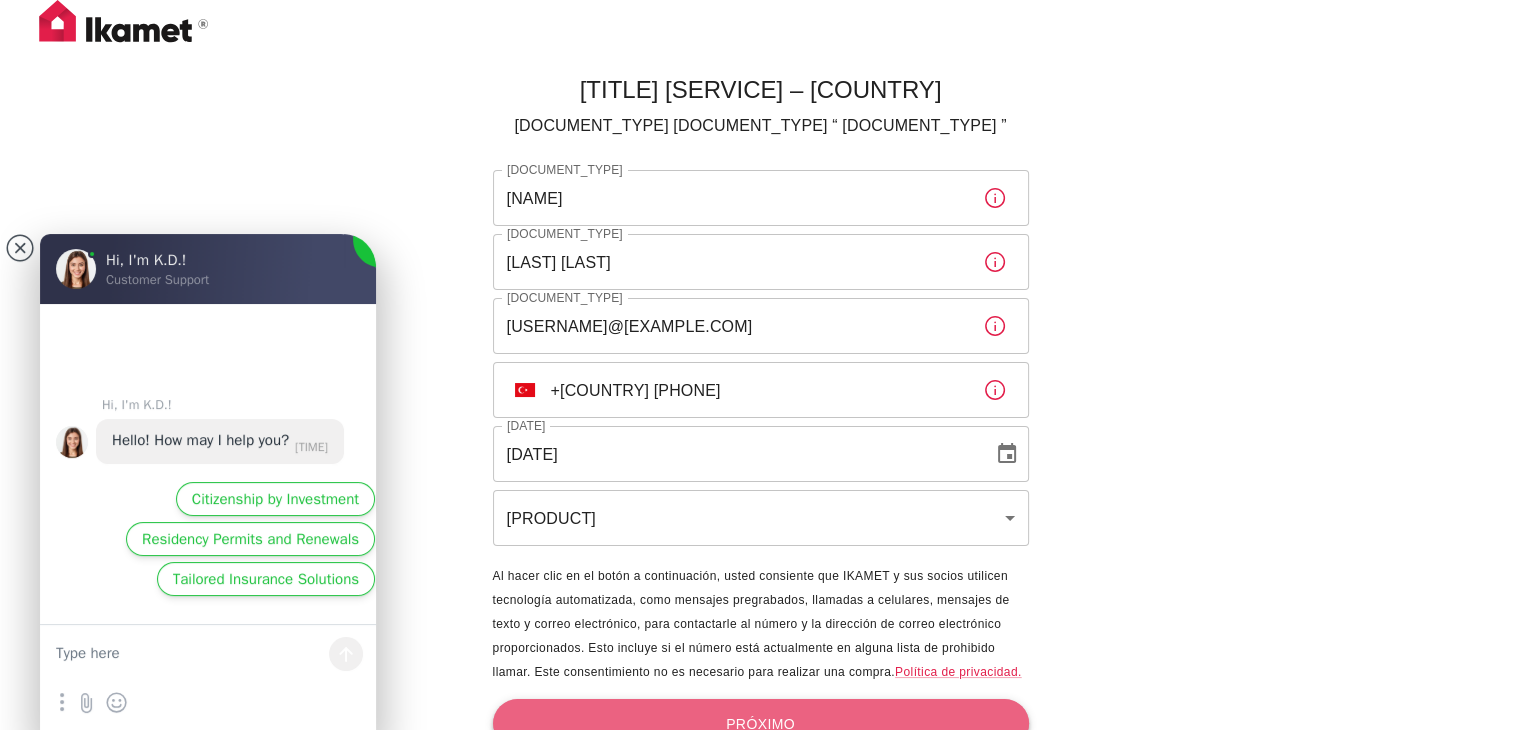 click on "Próximo" at bounding box center (761, 724) 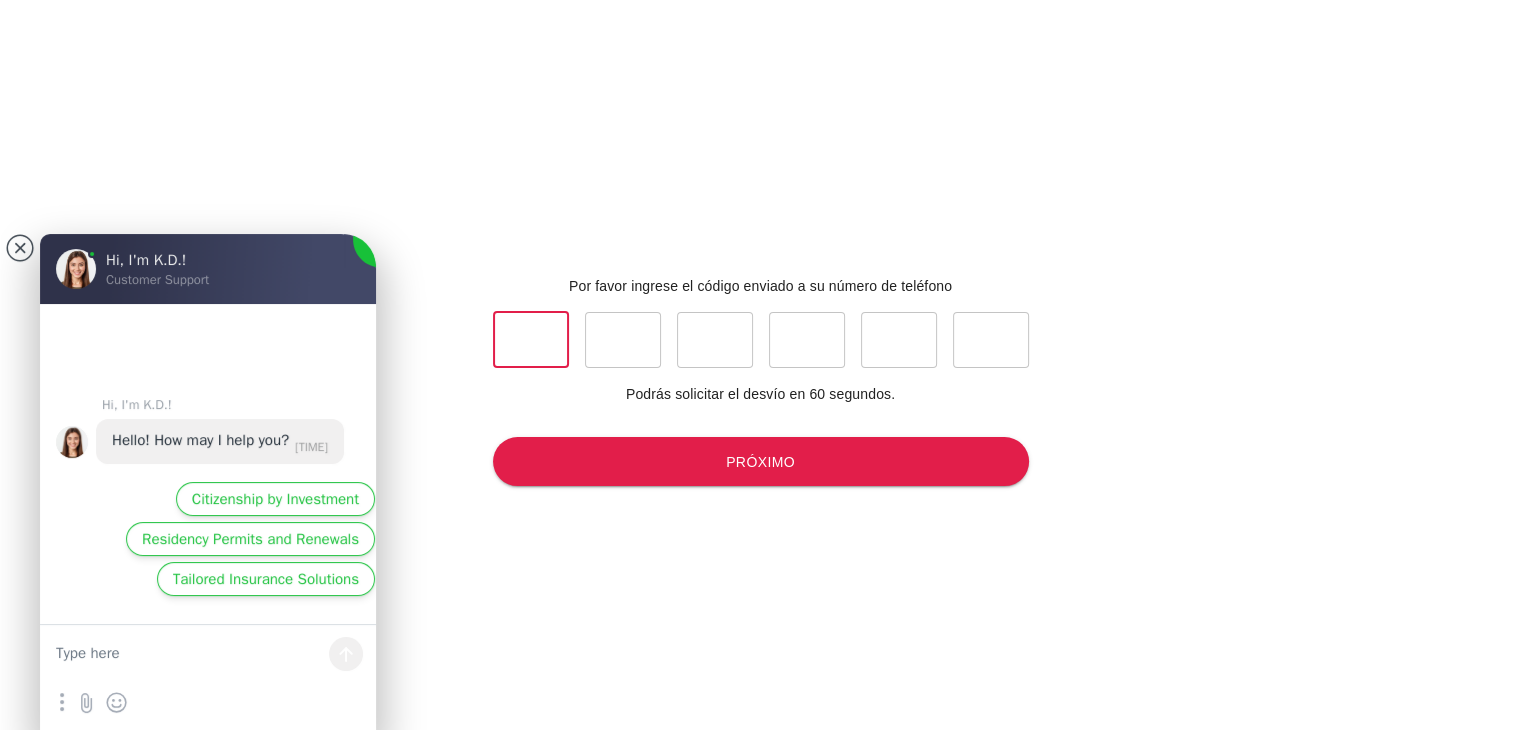 click at bounding box center [531, 340] 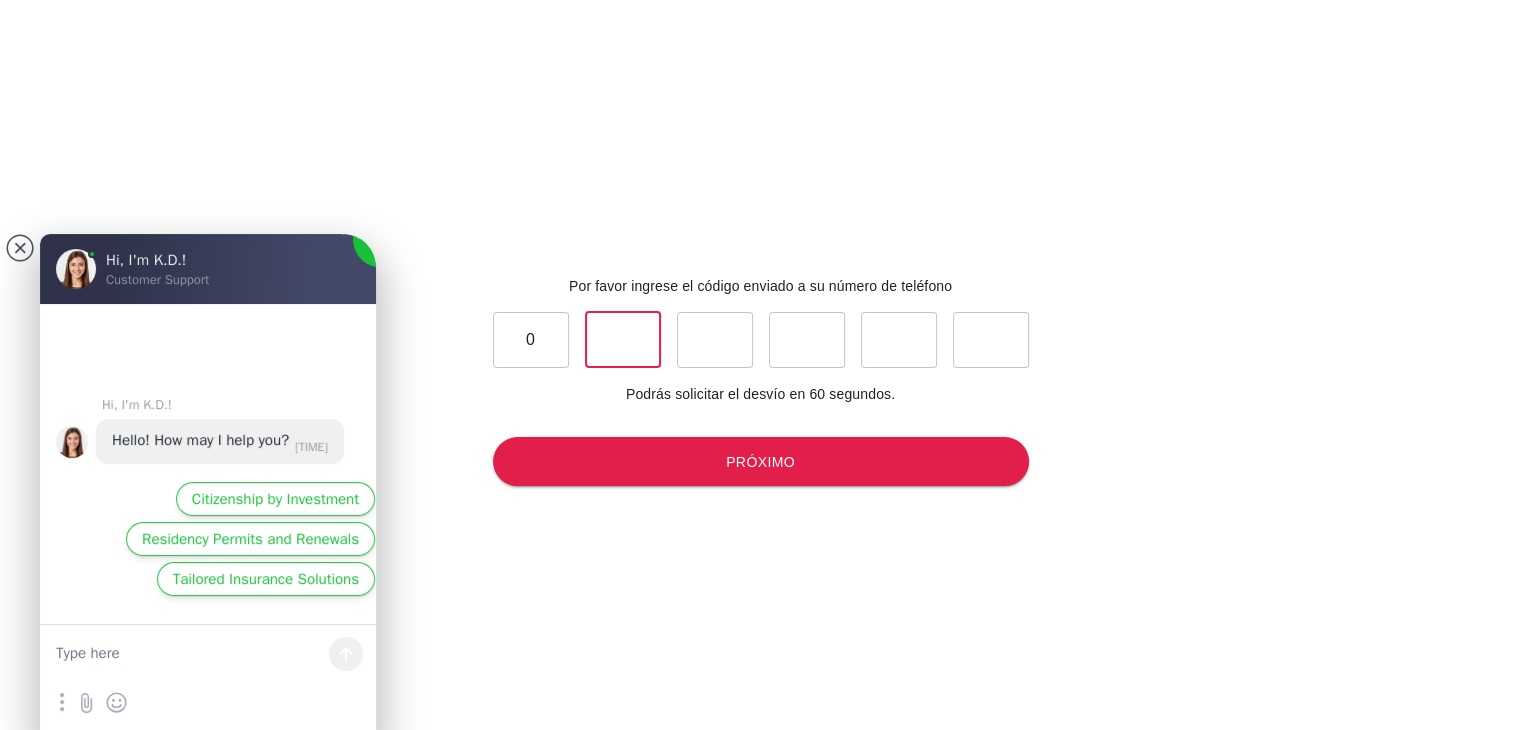 type on "9" 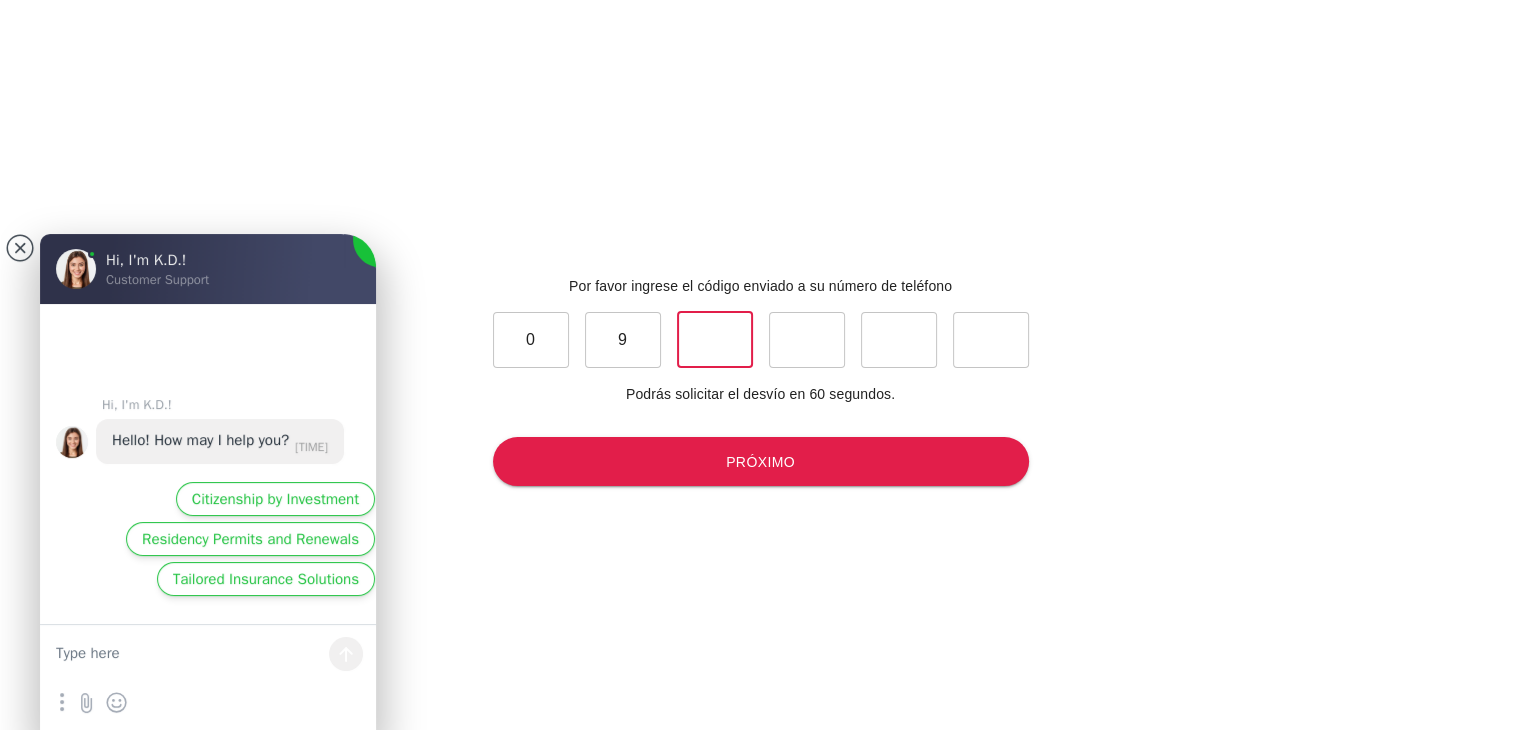 type on "6" 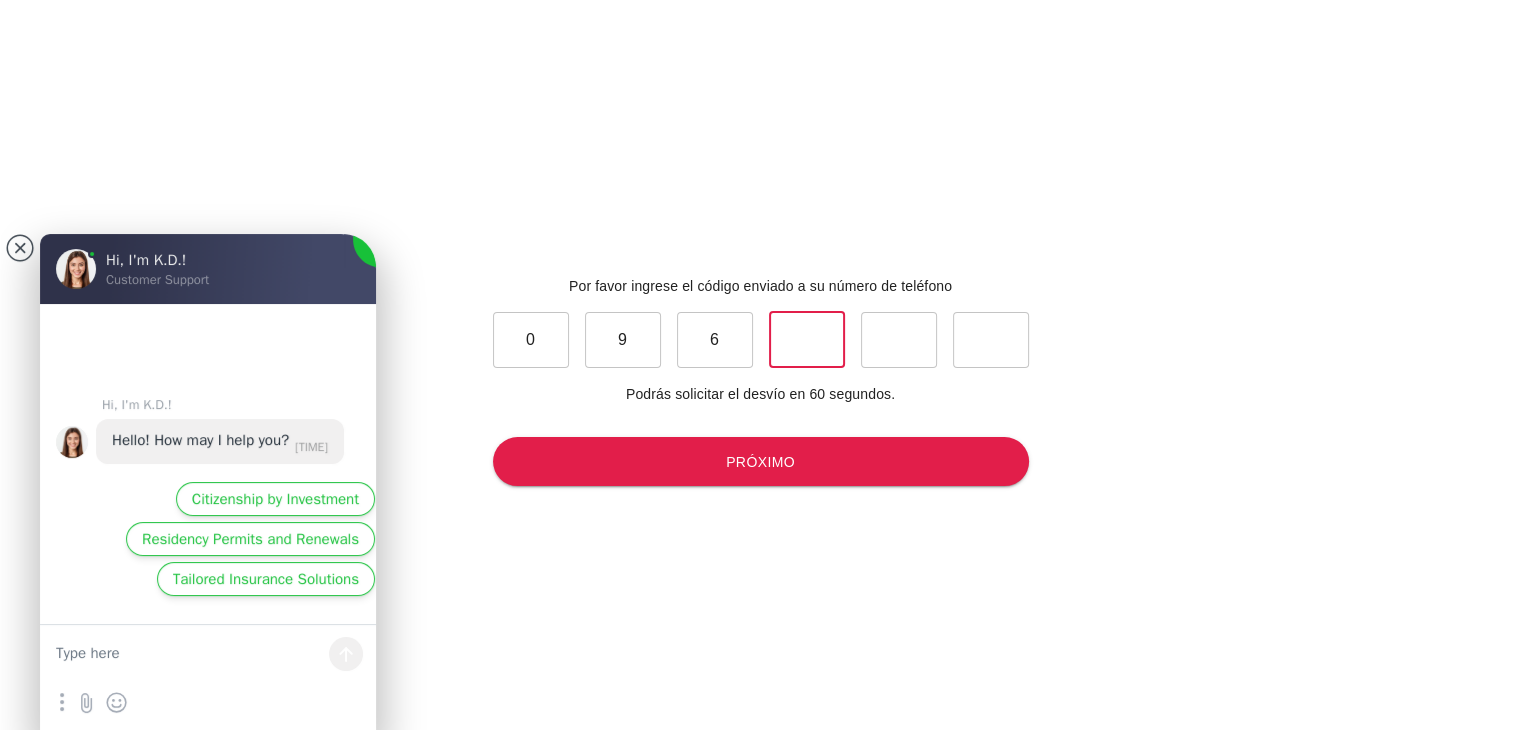 type on "7" 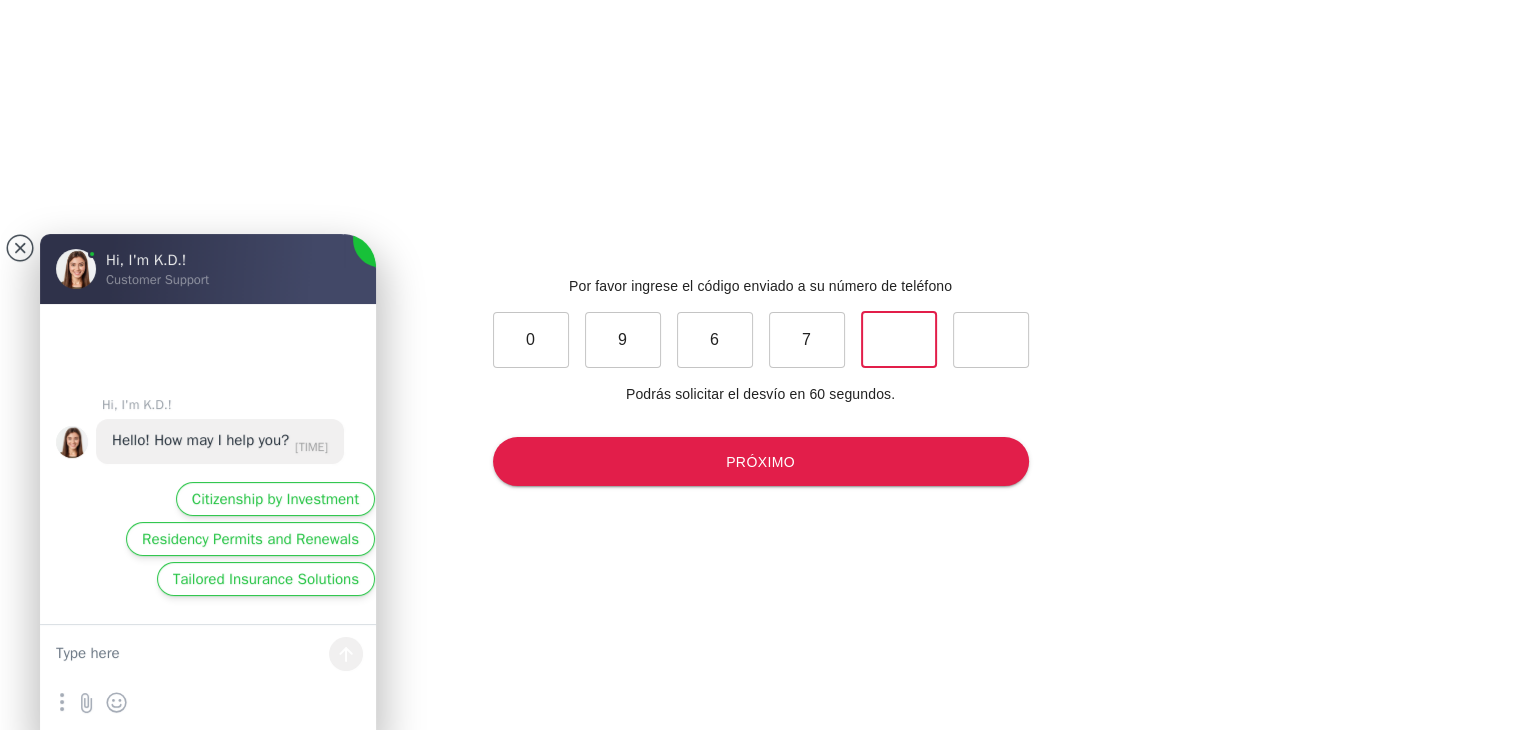 type on "3" 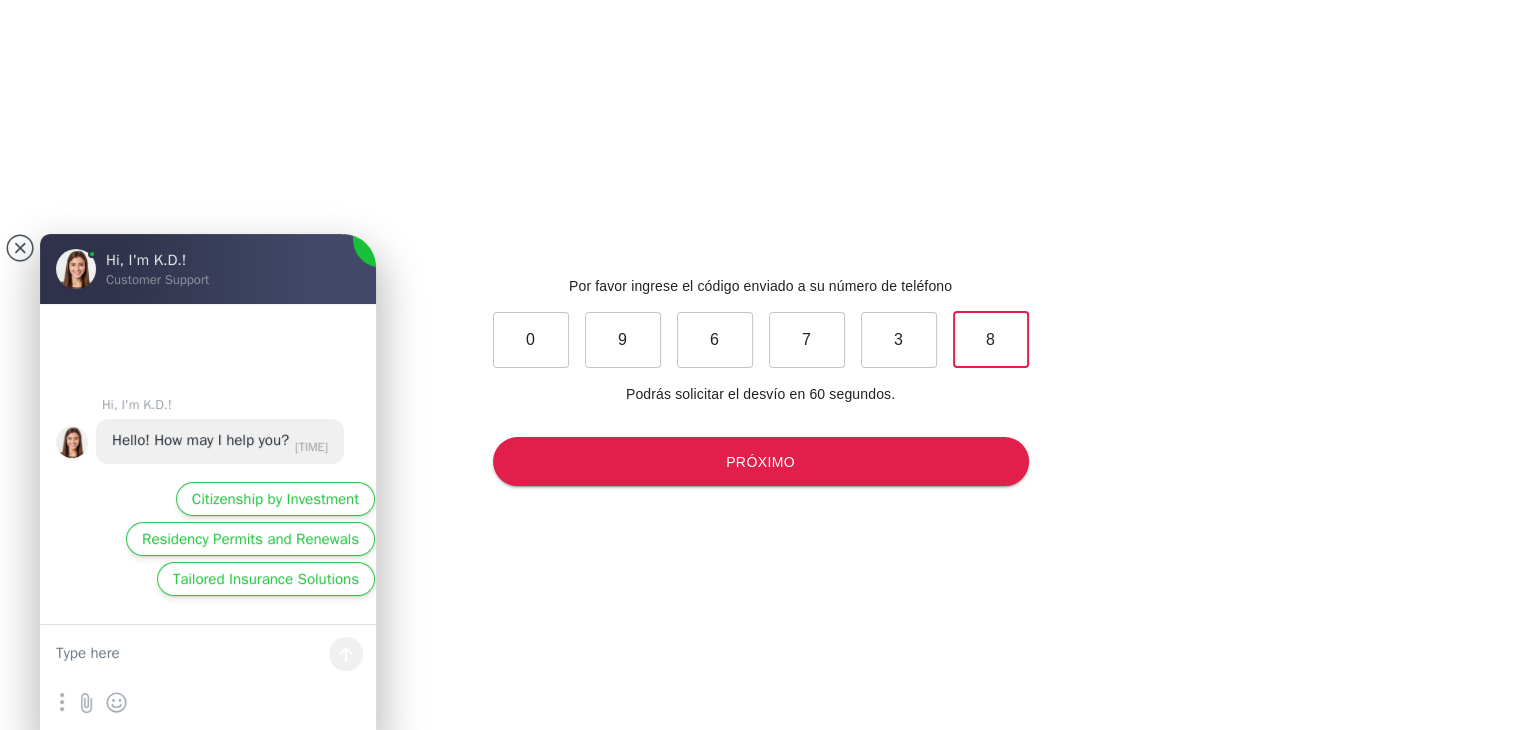 type on "8" 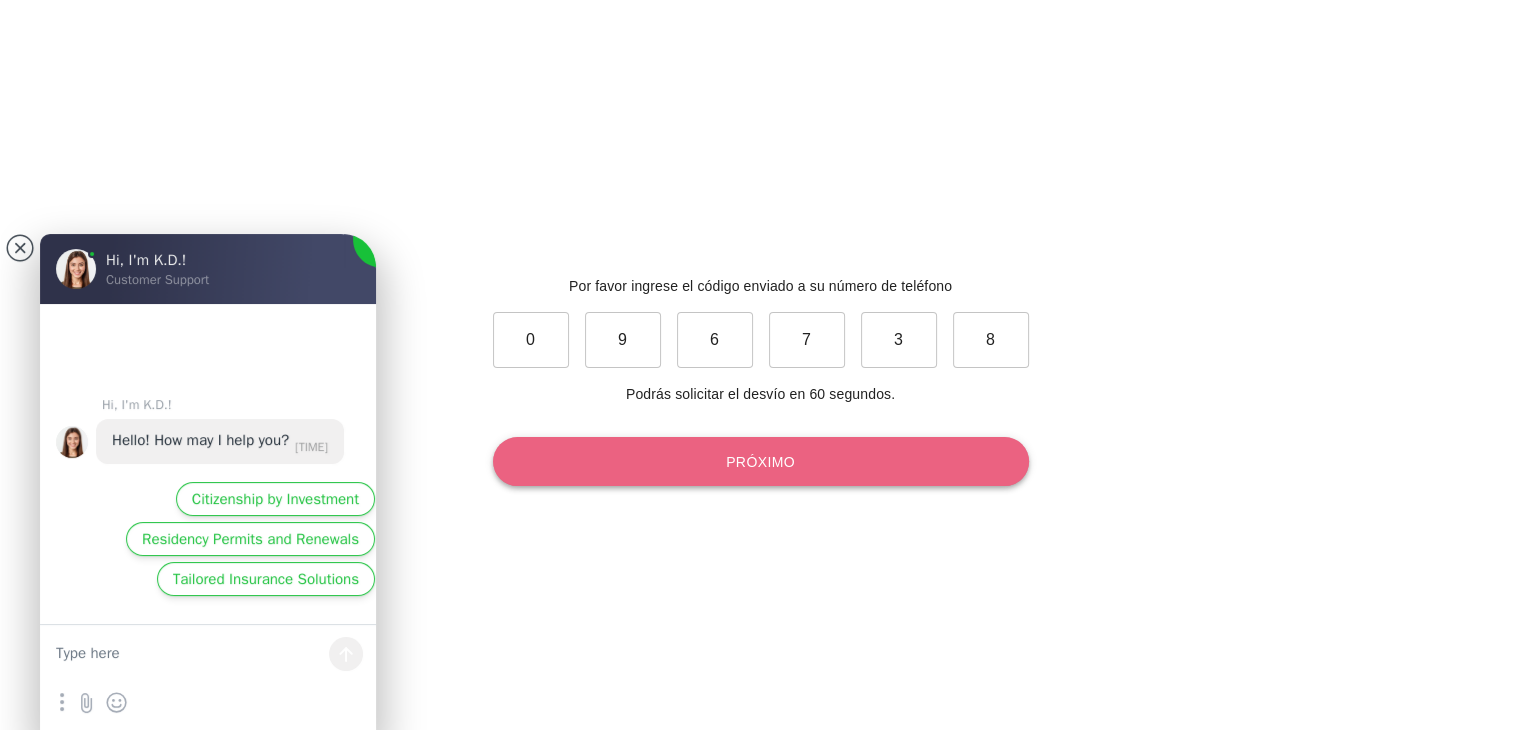 click on "Próximo" at bounding box center [761, 462] 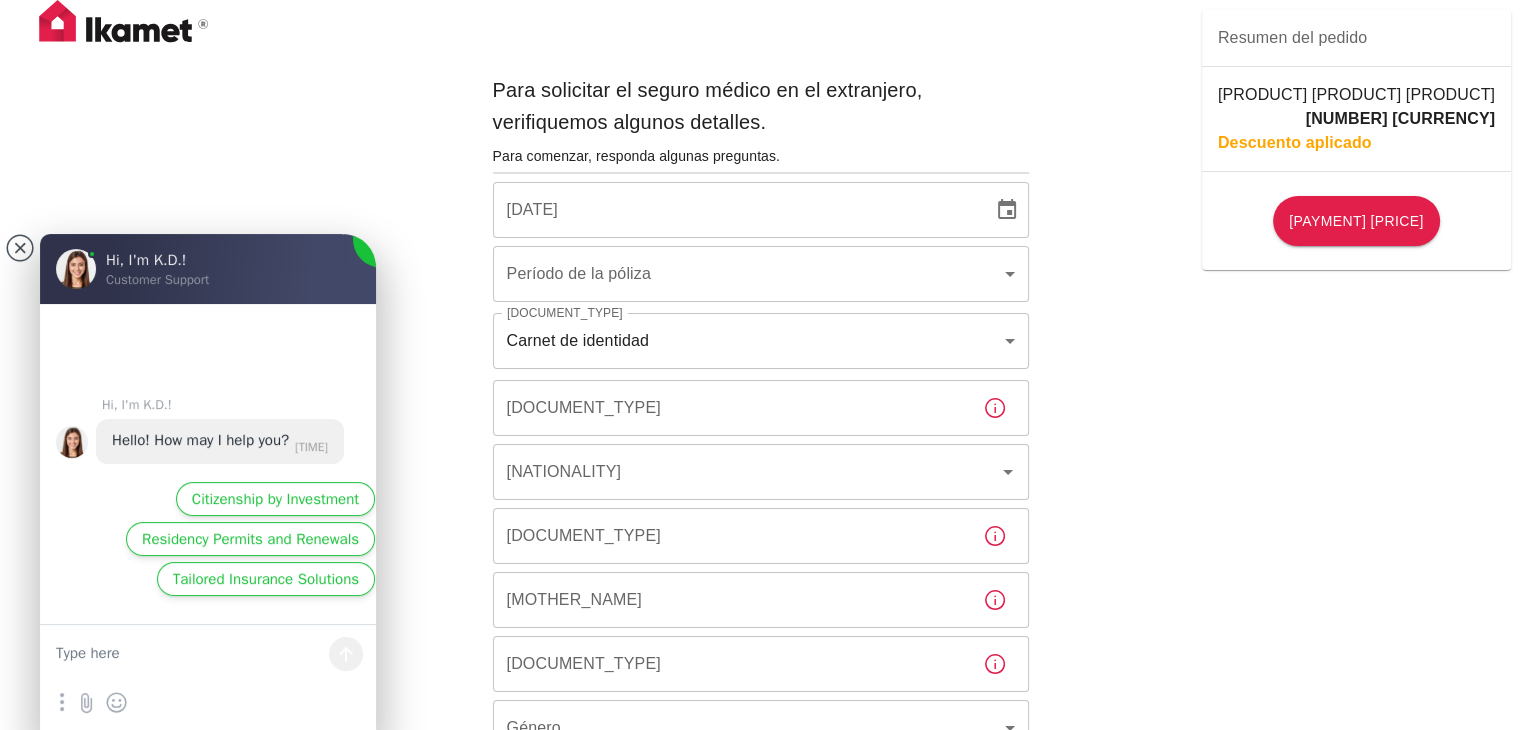 type on "b7343ef8-d55e-4554-96a8-76e30347e985" 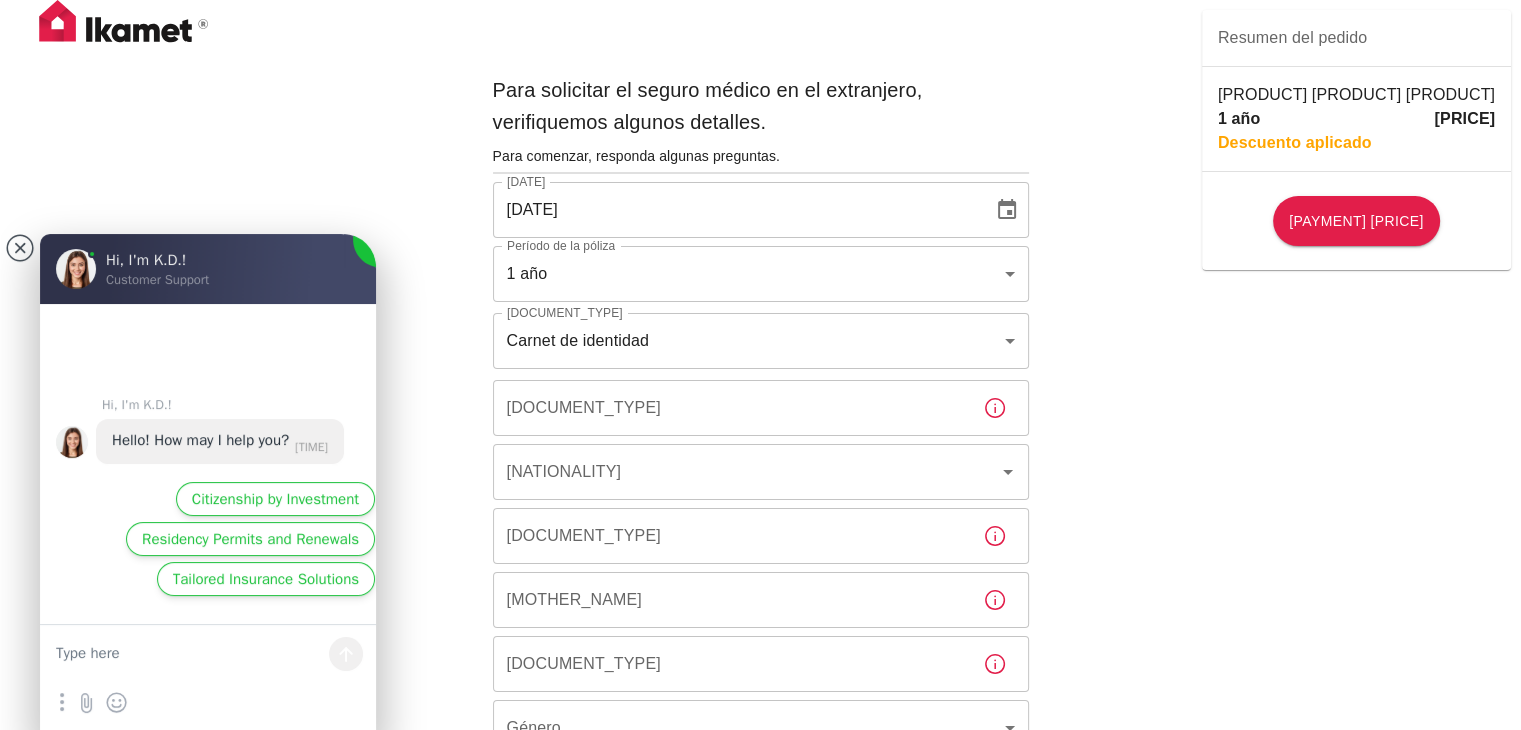 click on "[DOCUMENT_TYPE]" at bounding box center [730, 408] 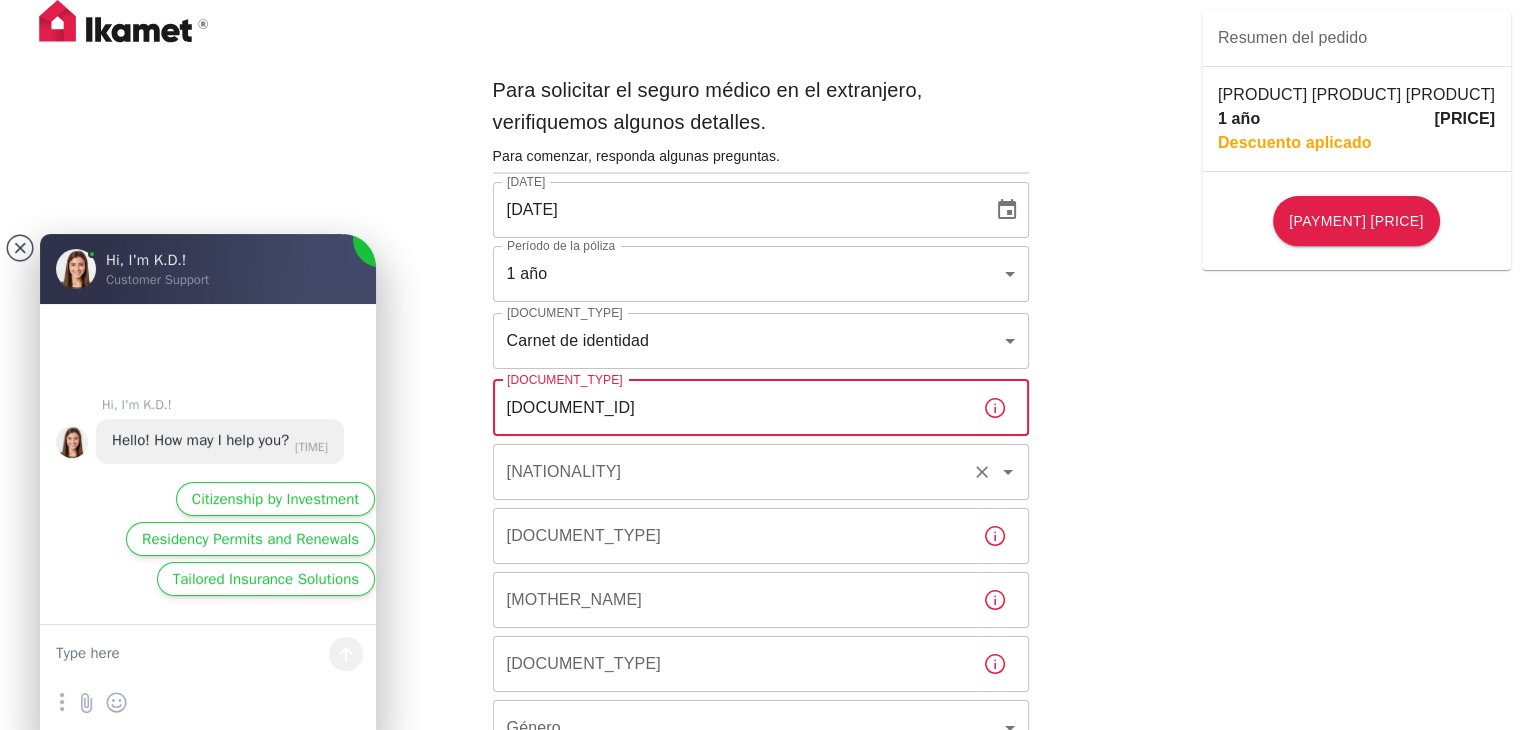 type on "[DOCUMENT_ID]" 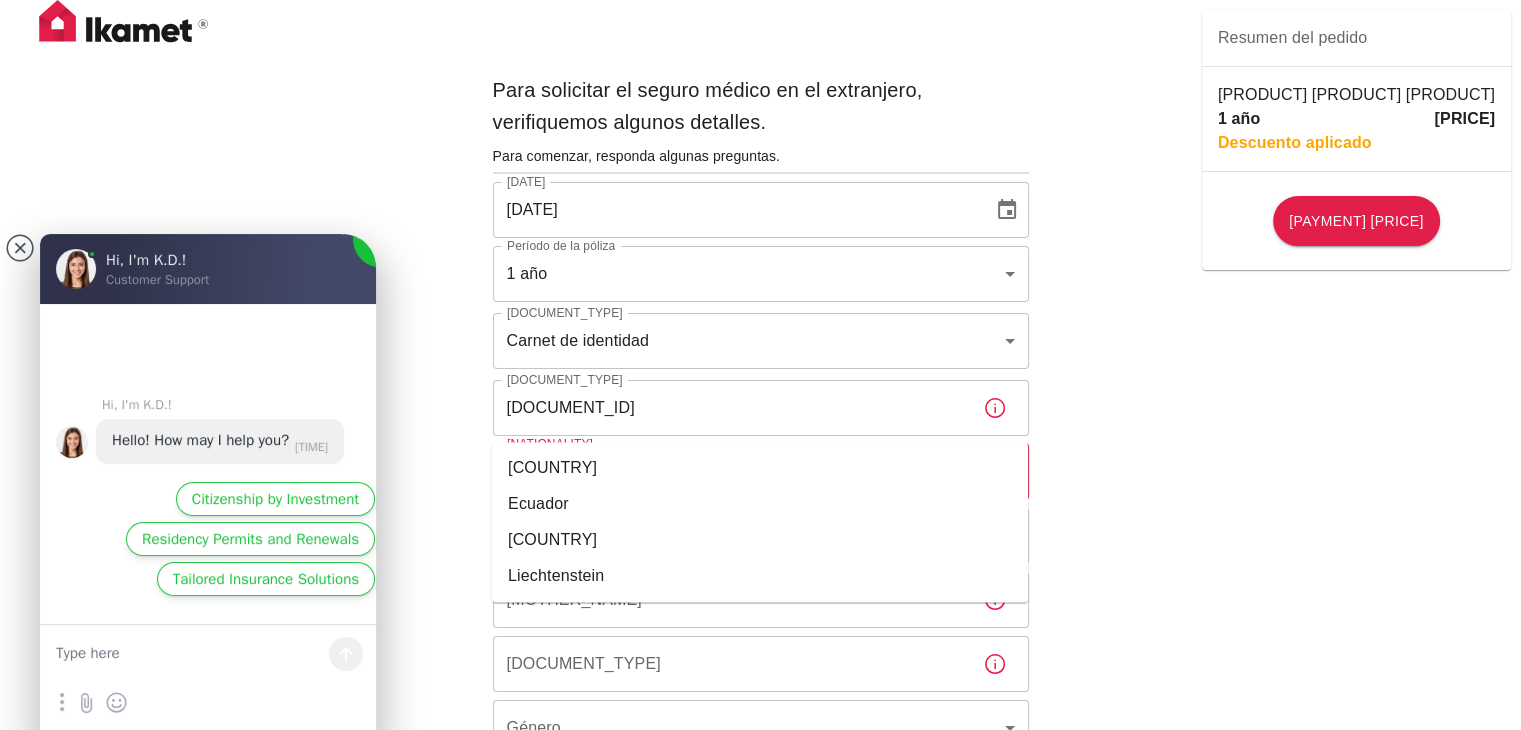 click on "Ecuador" at bounding box center [760, 504] 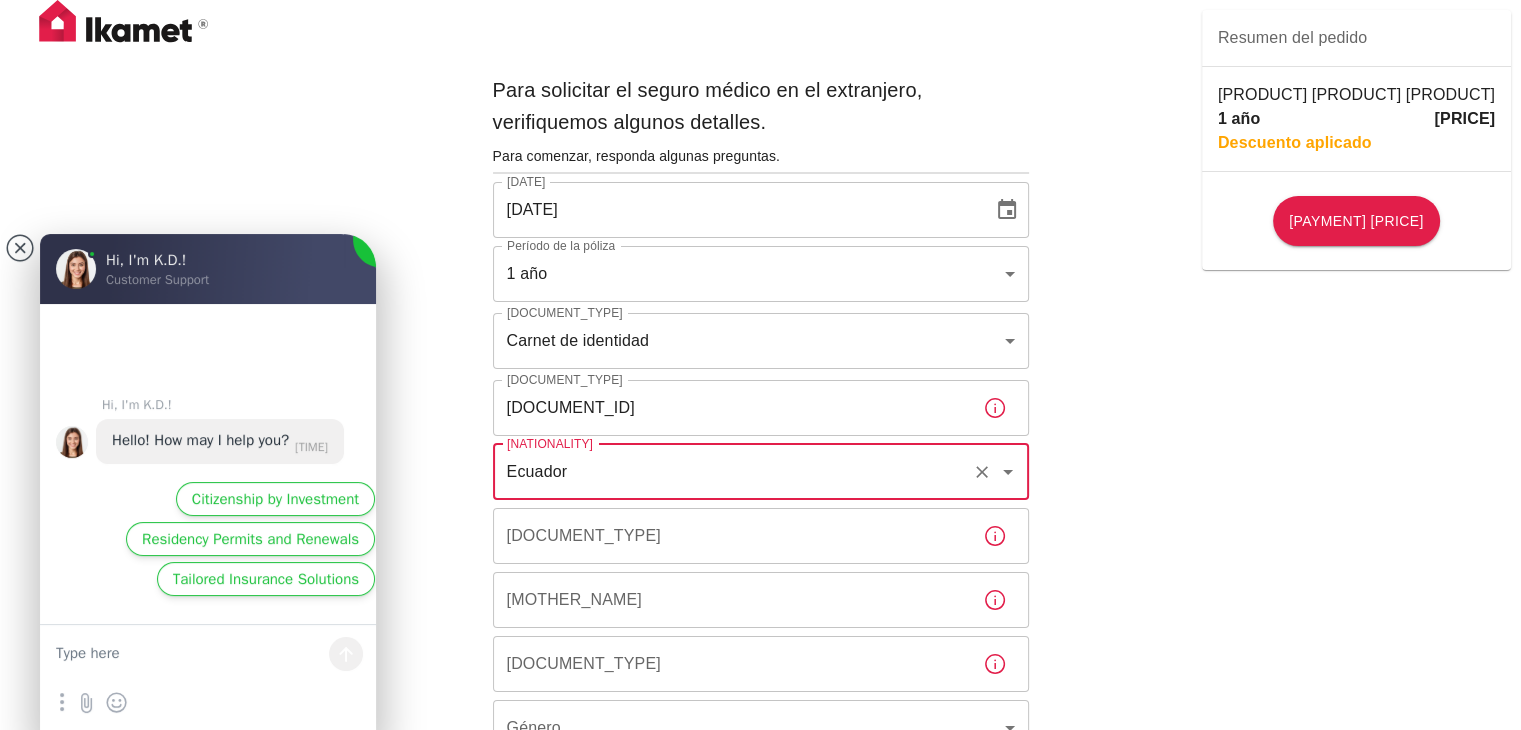 type on "Ecuador" 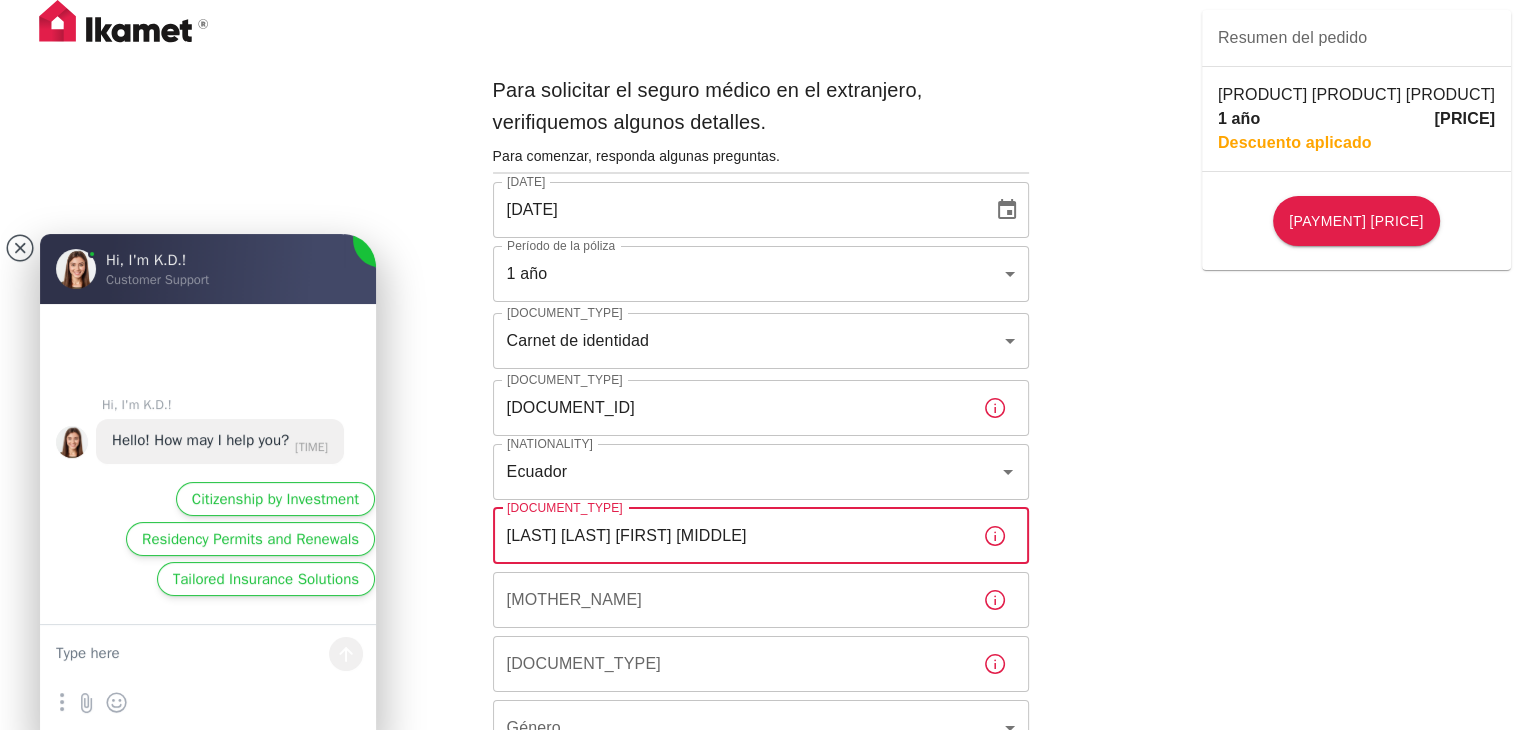 type on "[LAST] [LAST] [FIRST] [MIDDLE]" 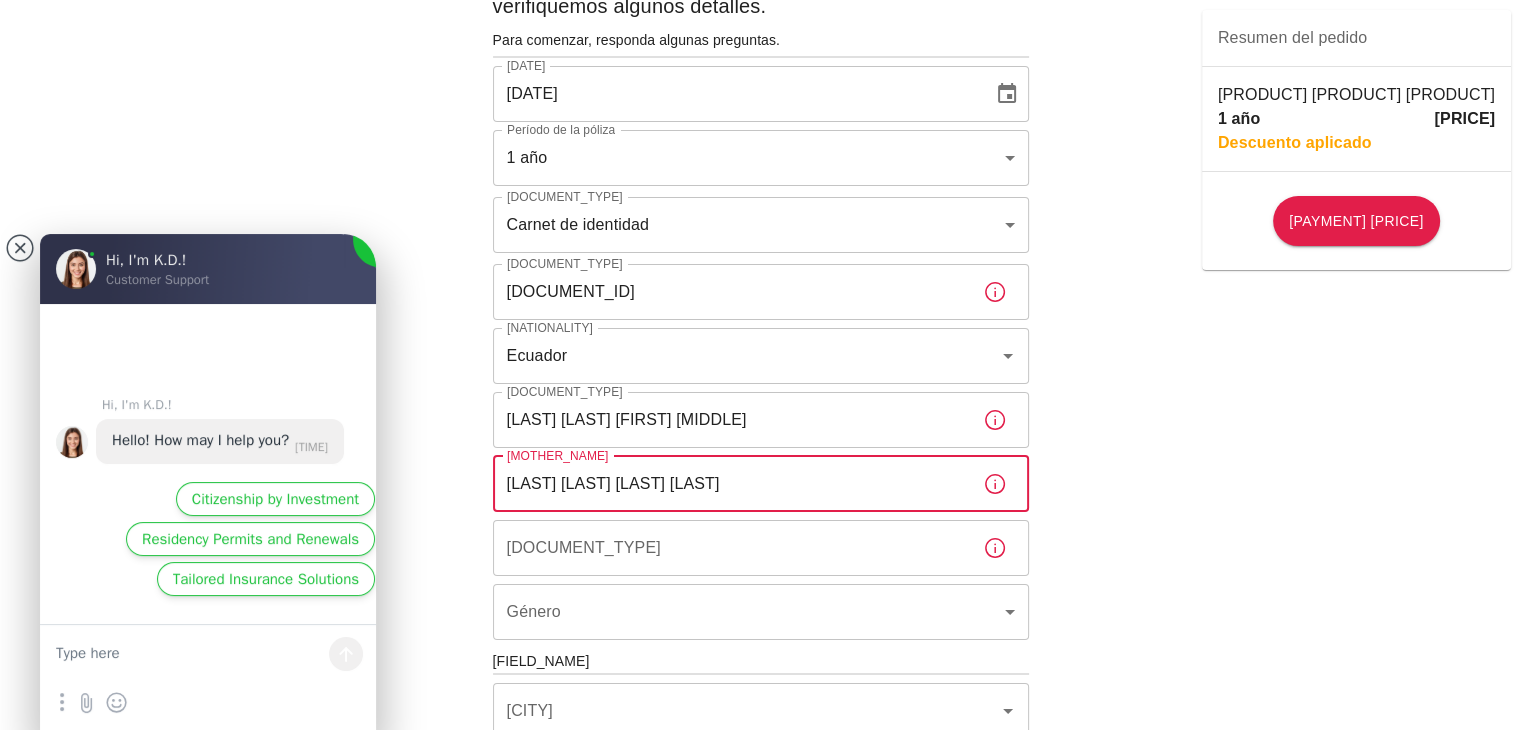 scroll, scrollTop: 200, scrollLeft: 0, axis: vertical 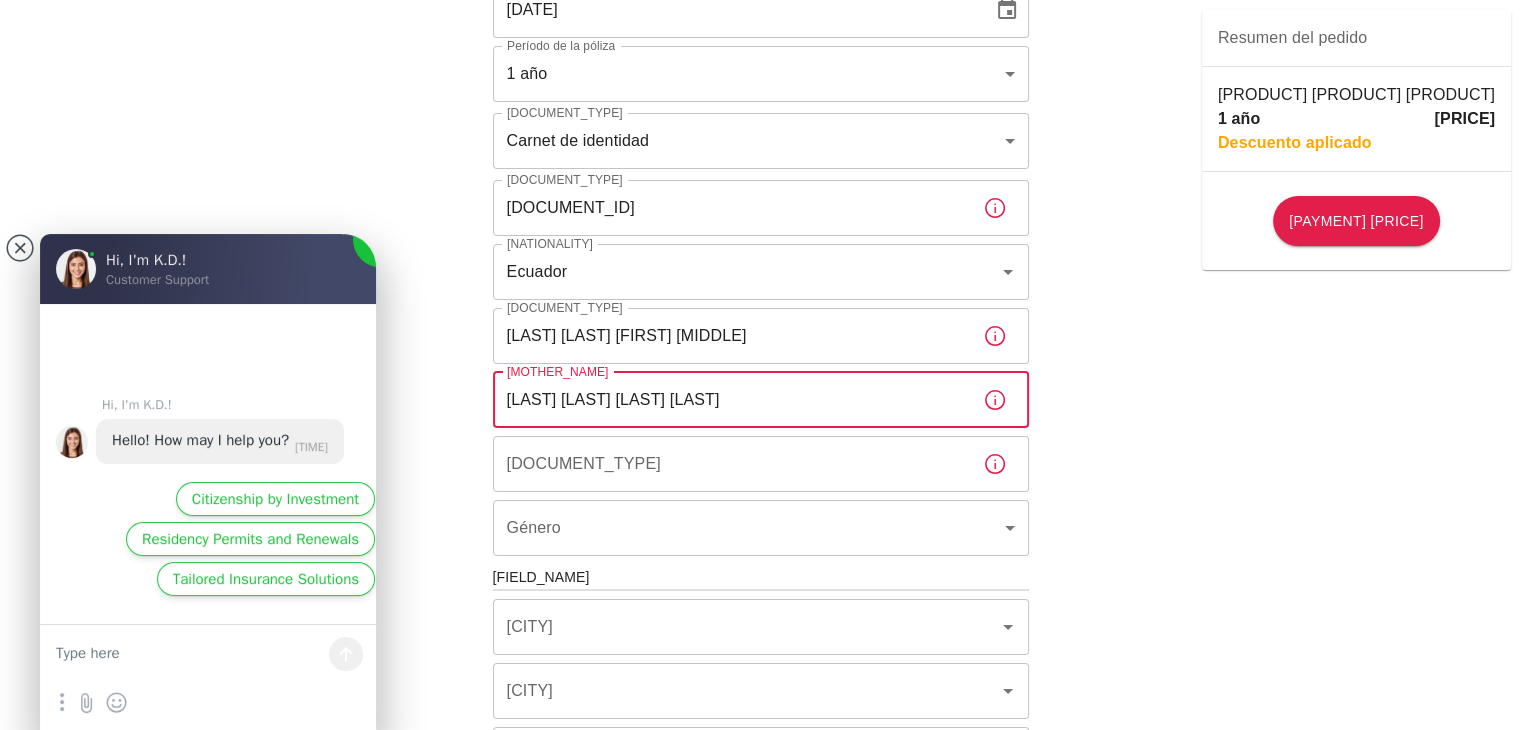 type on "[LAST] [LAST] [LAST] [LAST]" 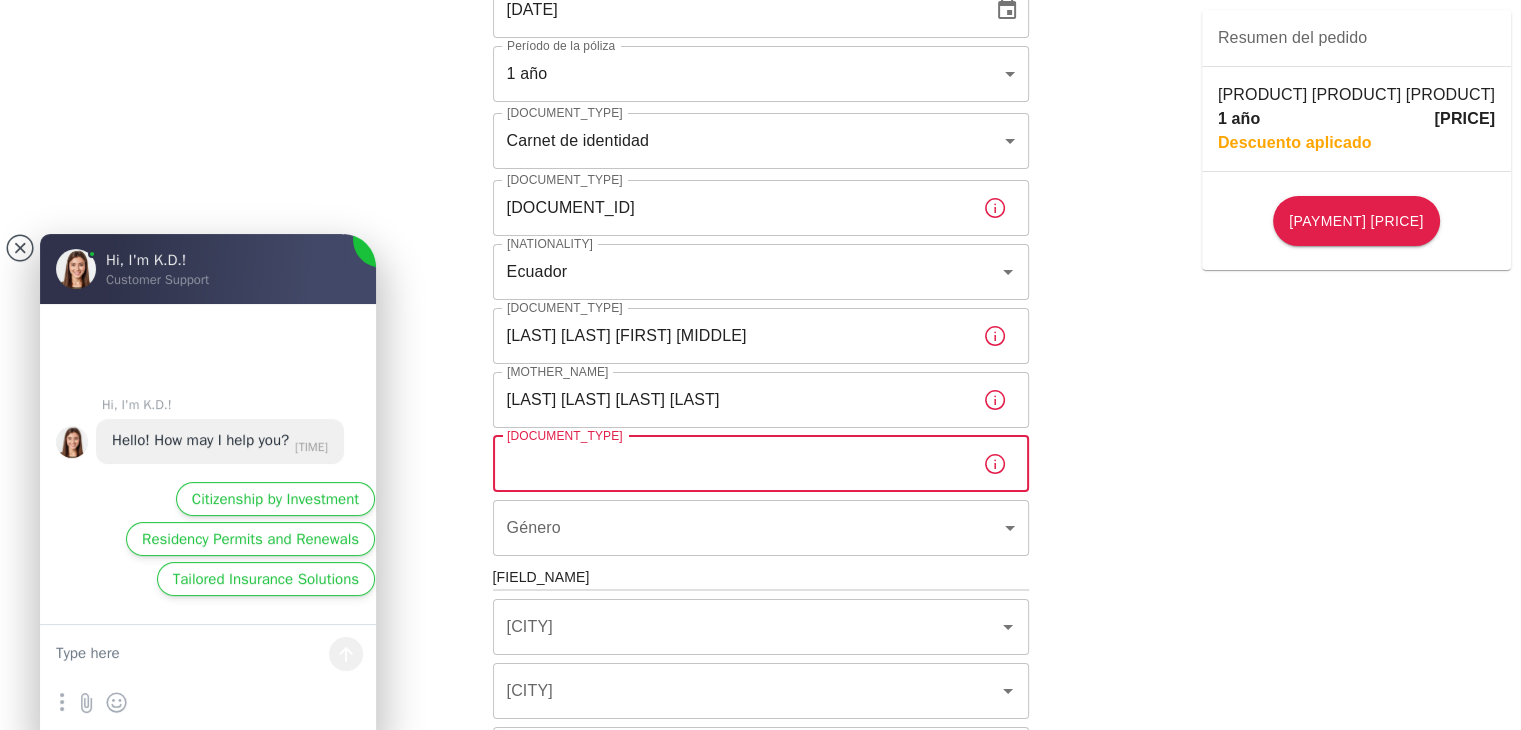 click on "[DOCUMENT_TYPE]" at bounding box center [730, 464] 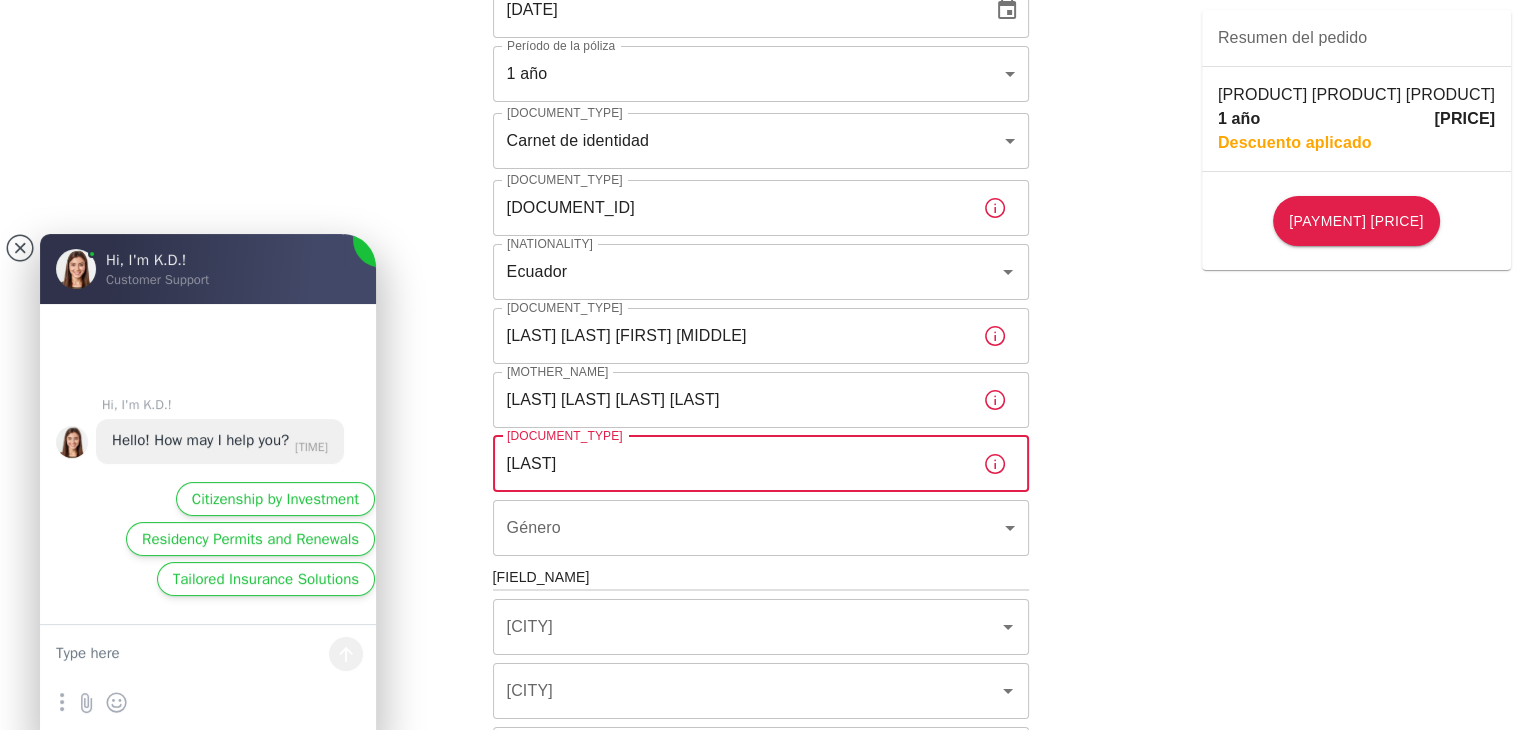 type on "[LAST]" 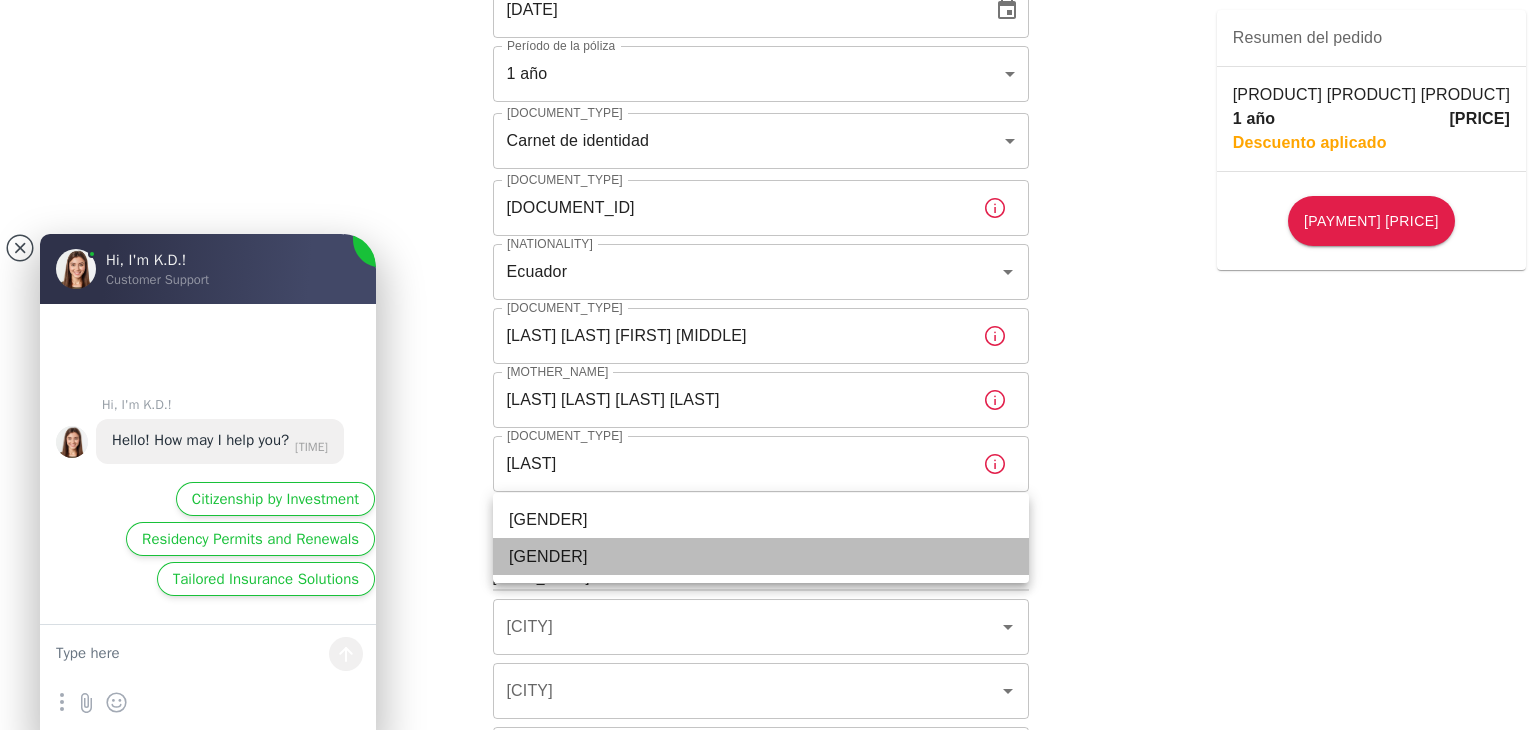 click on "[GENDER]" at bounding box center (761, 556) 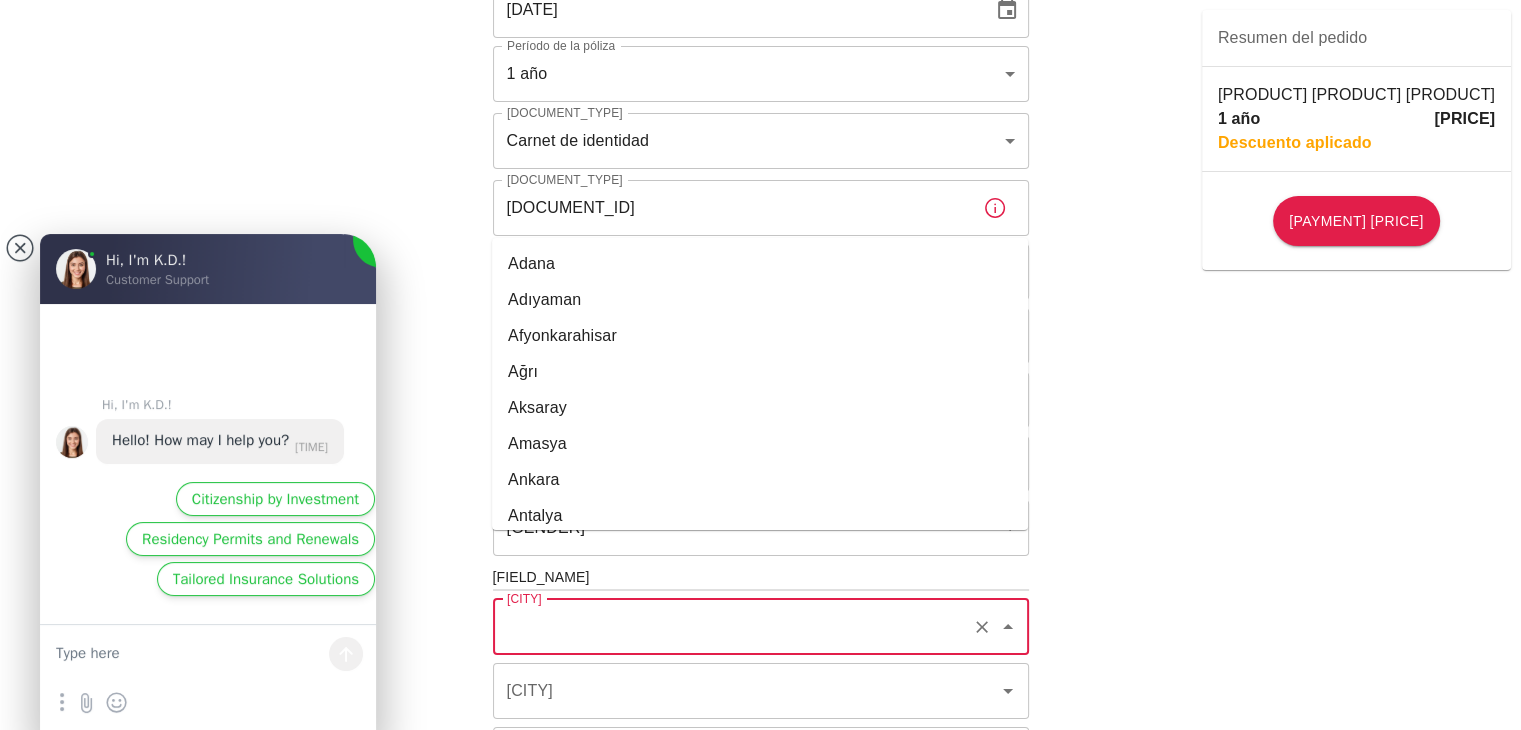 click on "[CITY]" at bounding box center (733, 627) 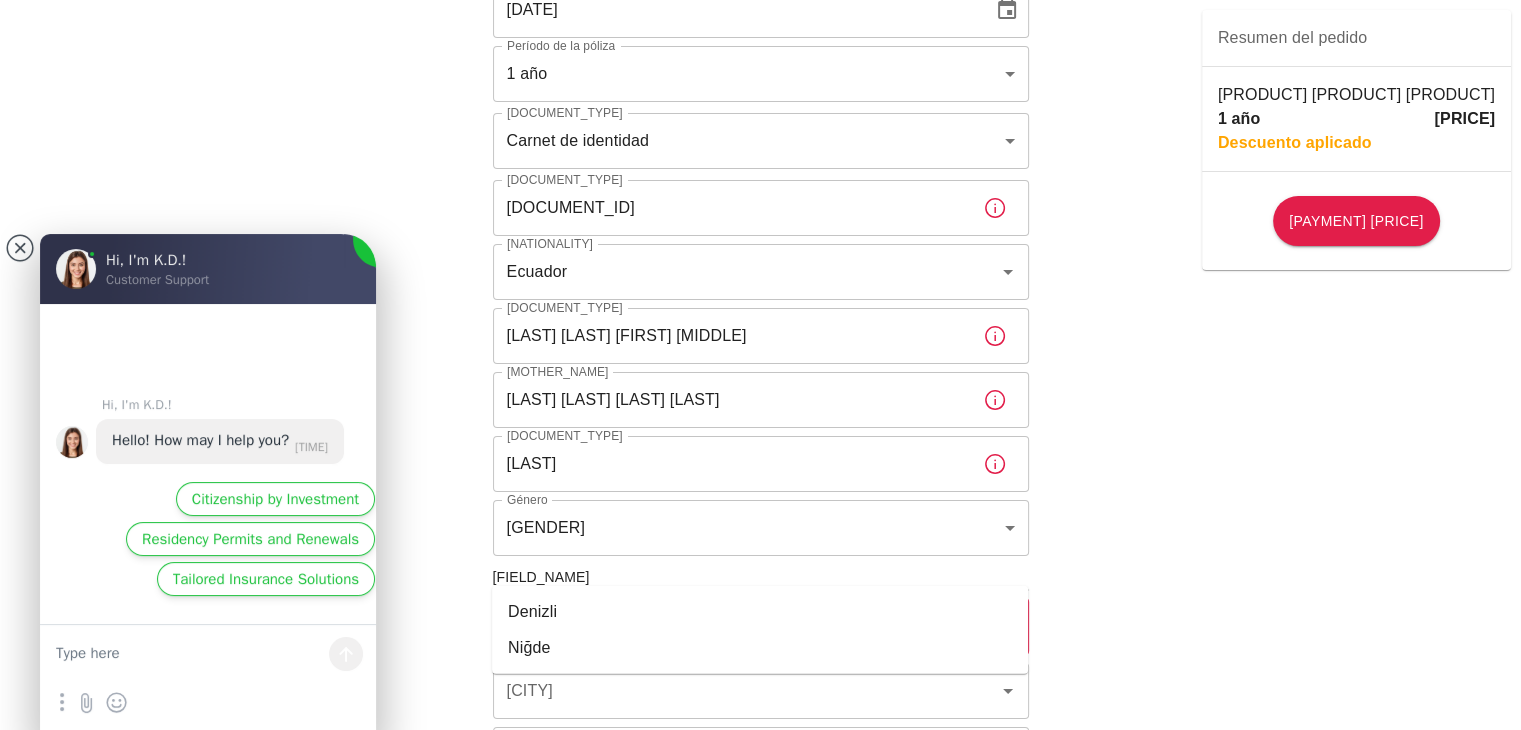 click on "Denizli" at bounding box center (760, 612) 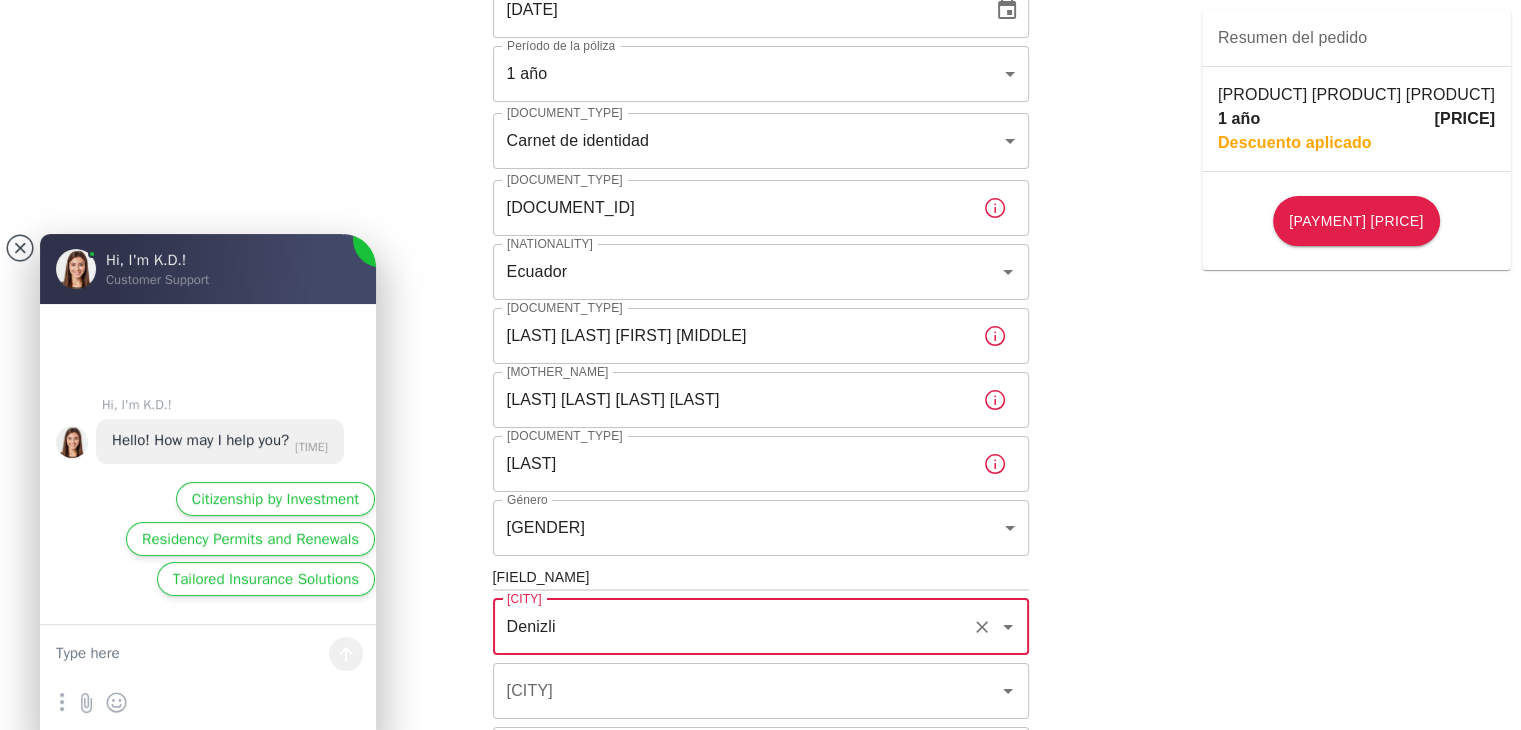 type on "Denizli" 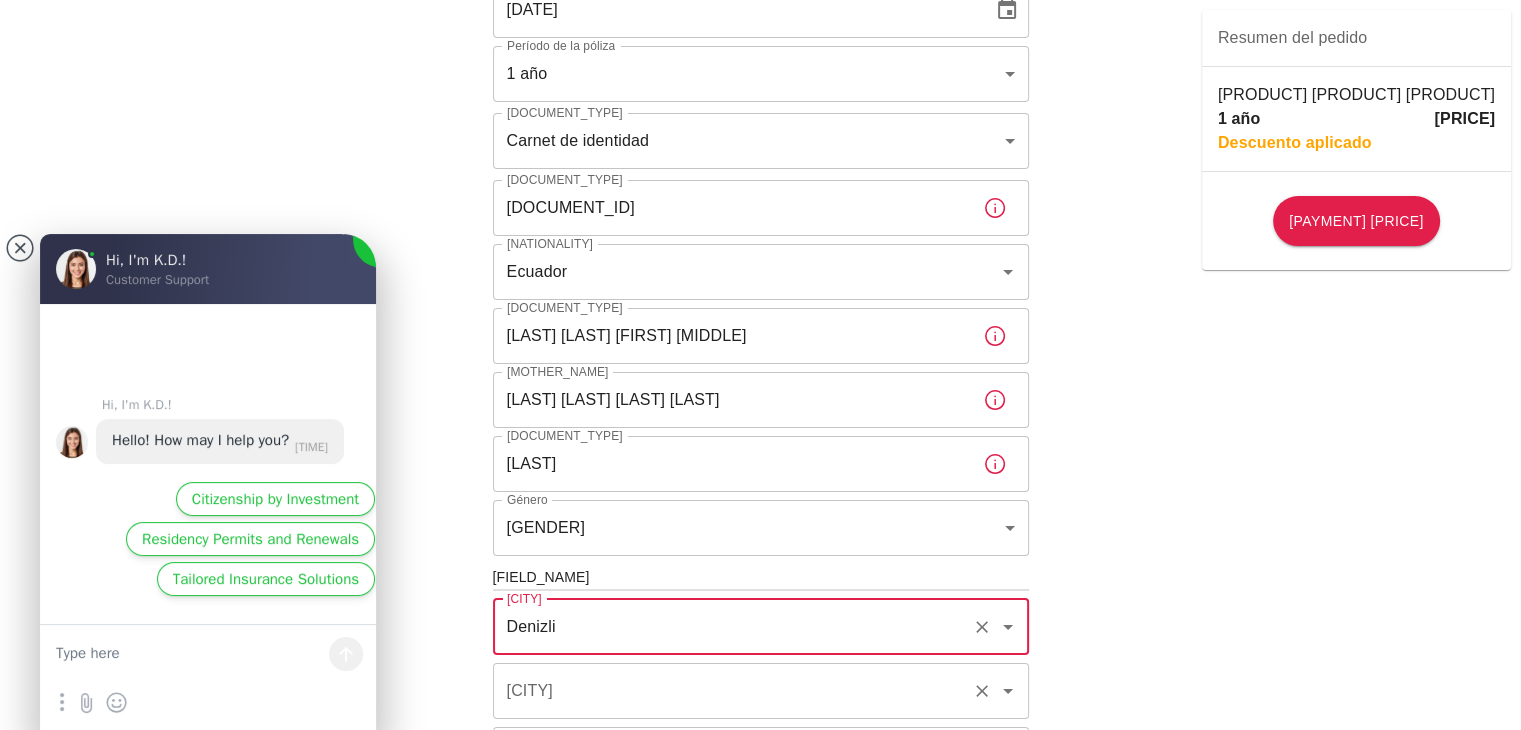 click on "[CITY]" at bounding box center (733, 691) 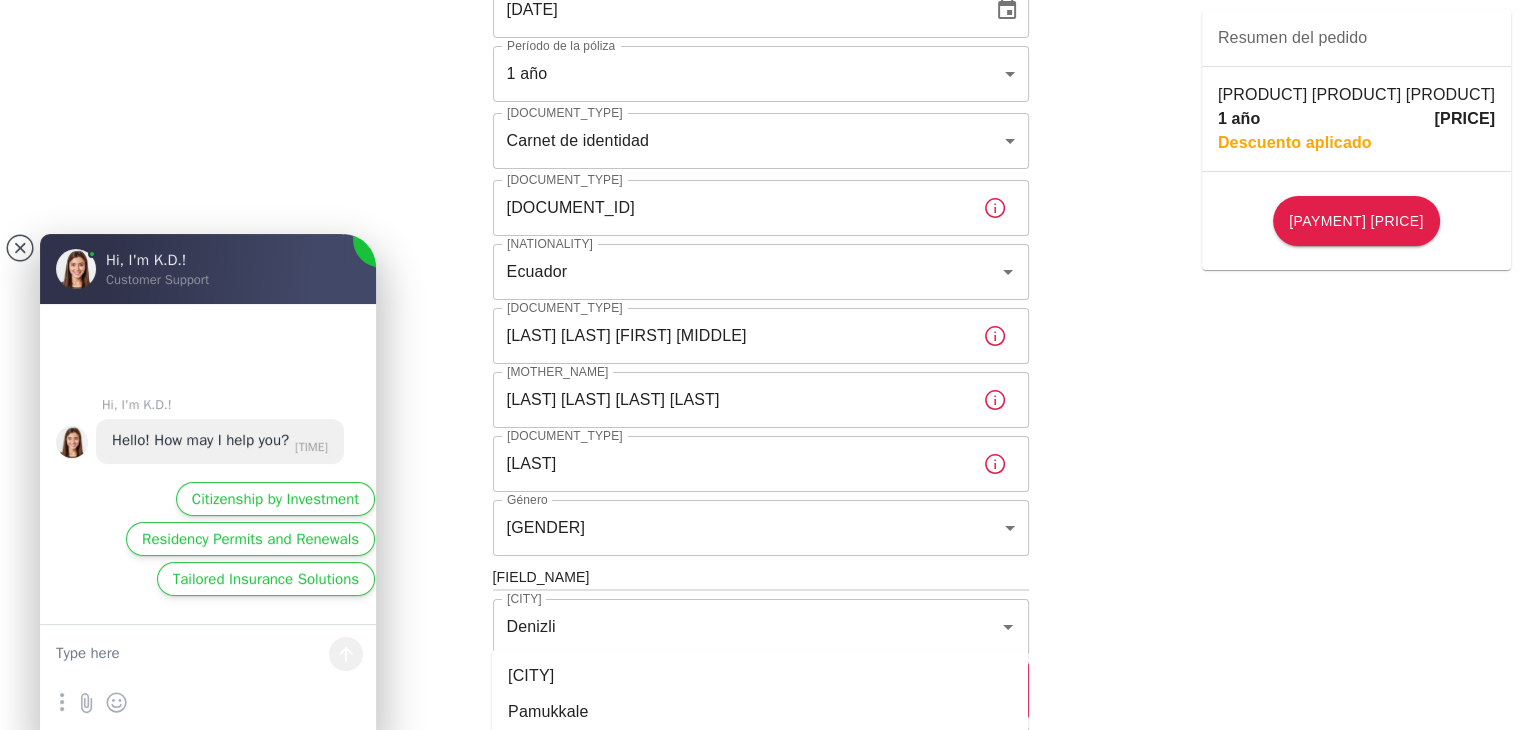 click on "Pamukkale" at bounding box center (548, 712) 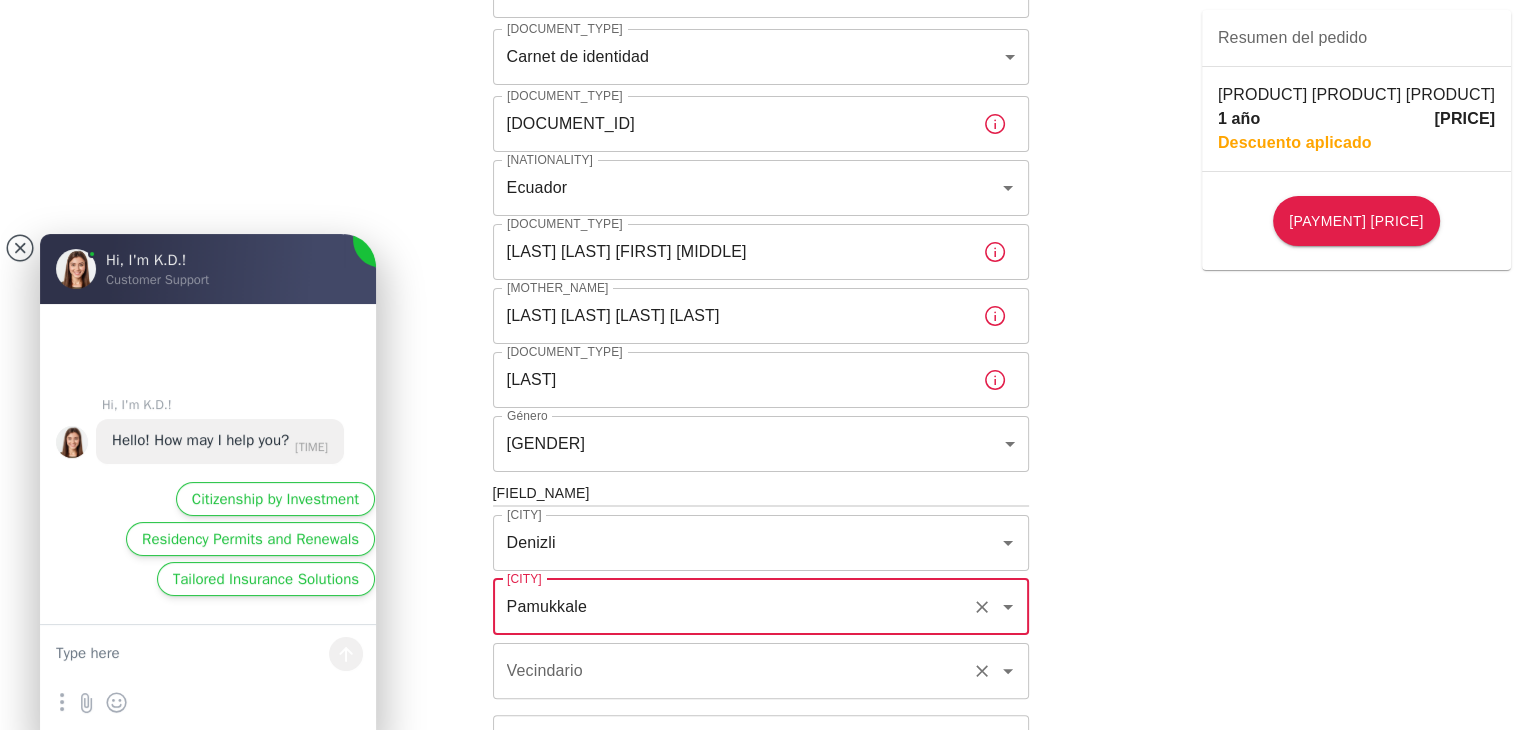 scroll, scrollTop: 500, scrollLeft: 0, axis: vertical 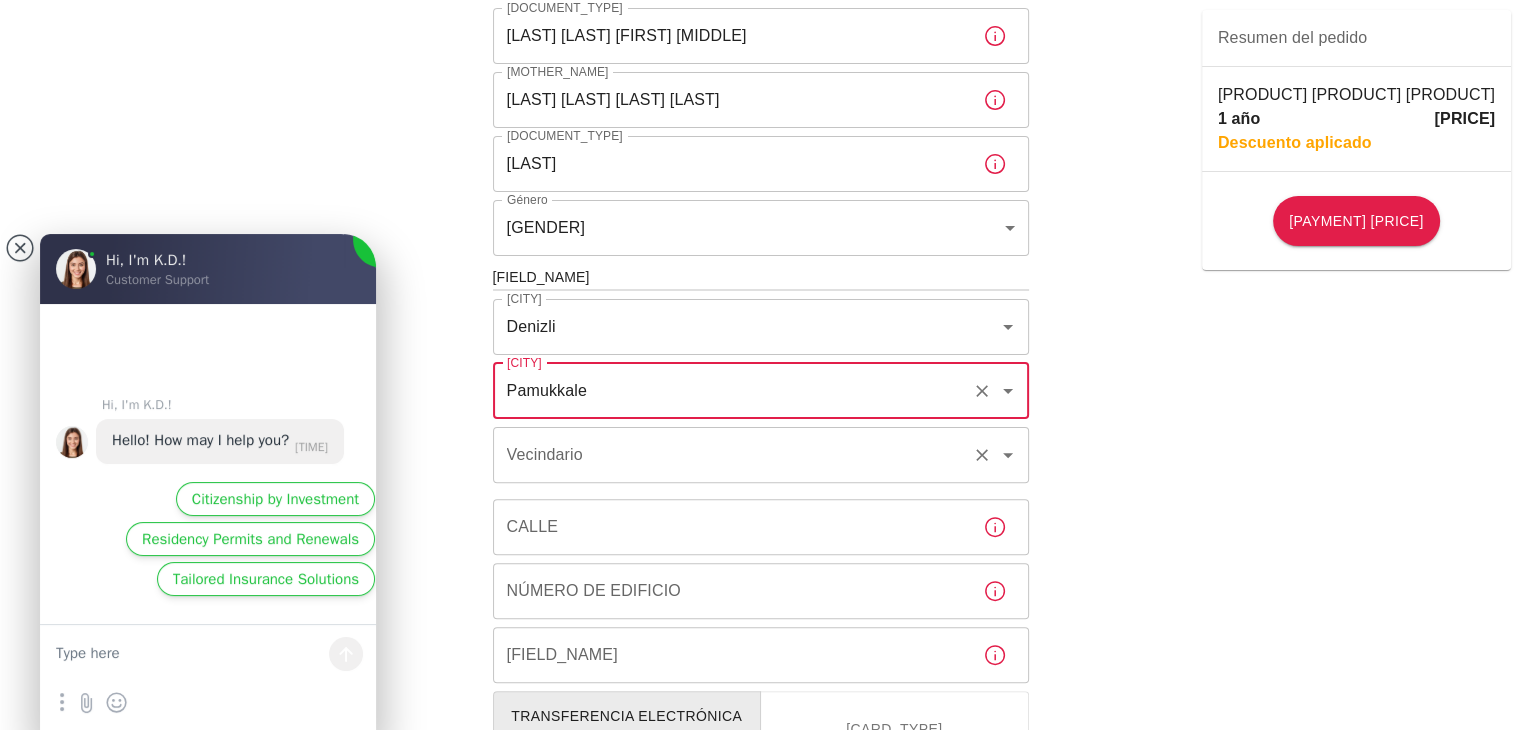 type on "Pamukkale" 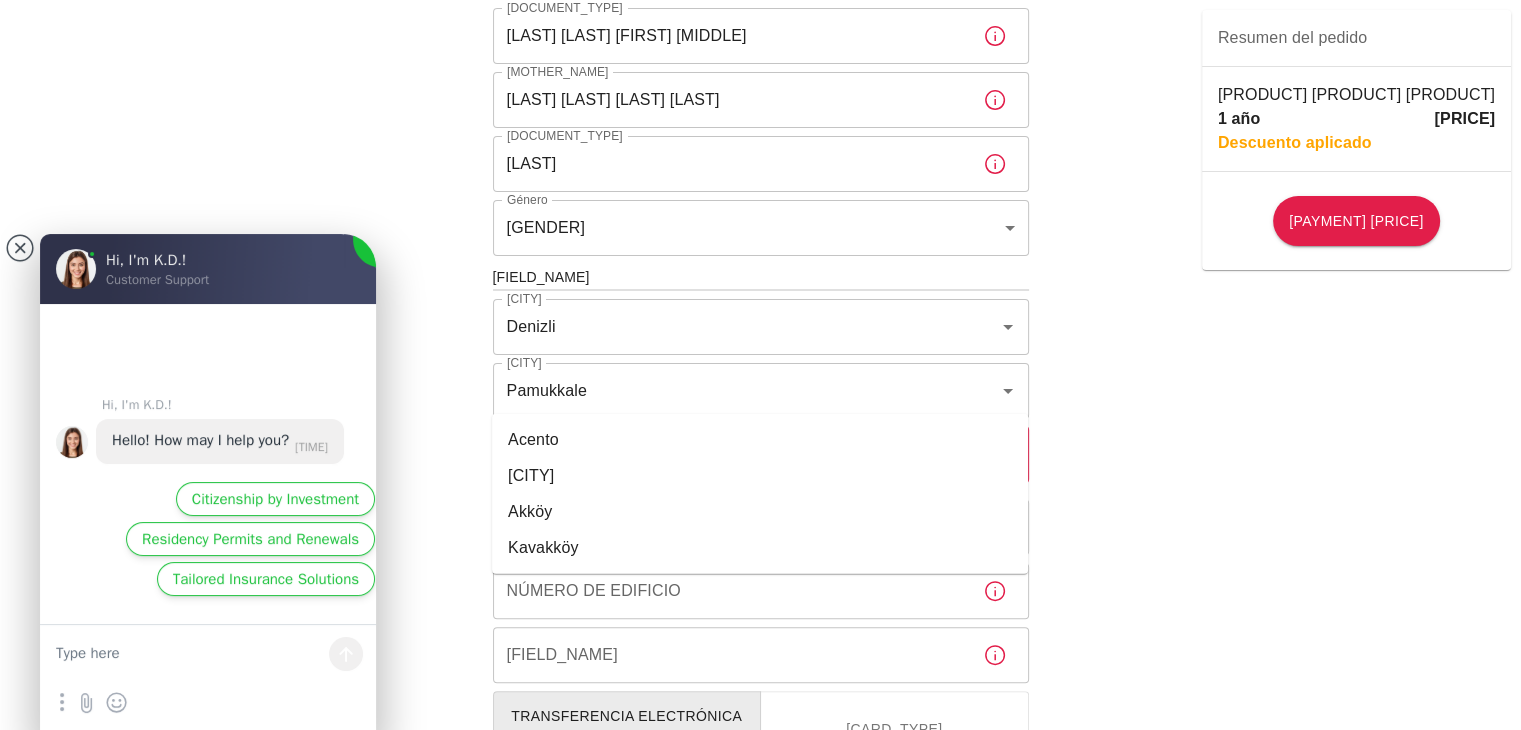 click on "Akköy" at bounding box center [760, 512] 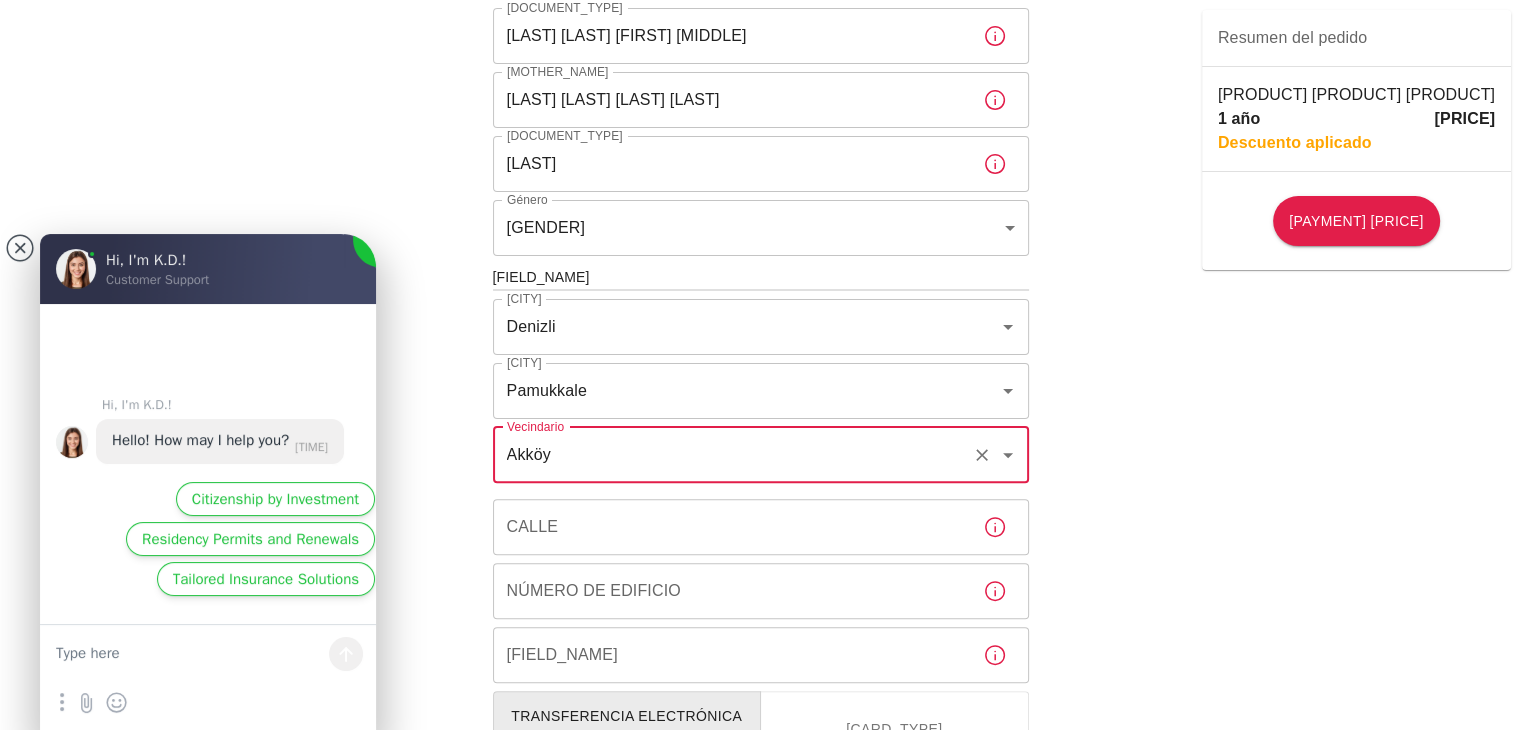 type on "Akköy" 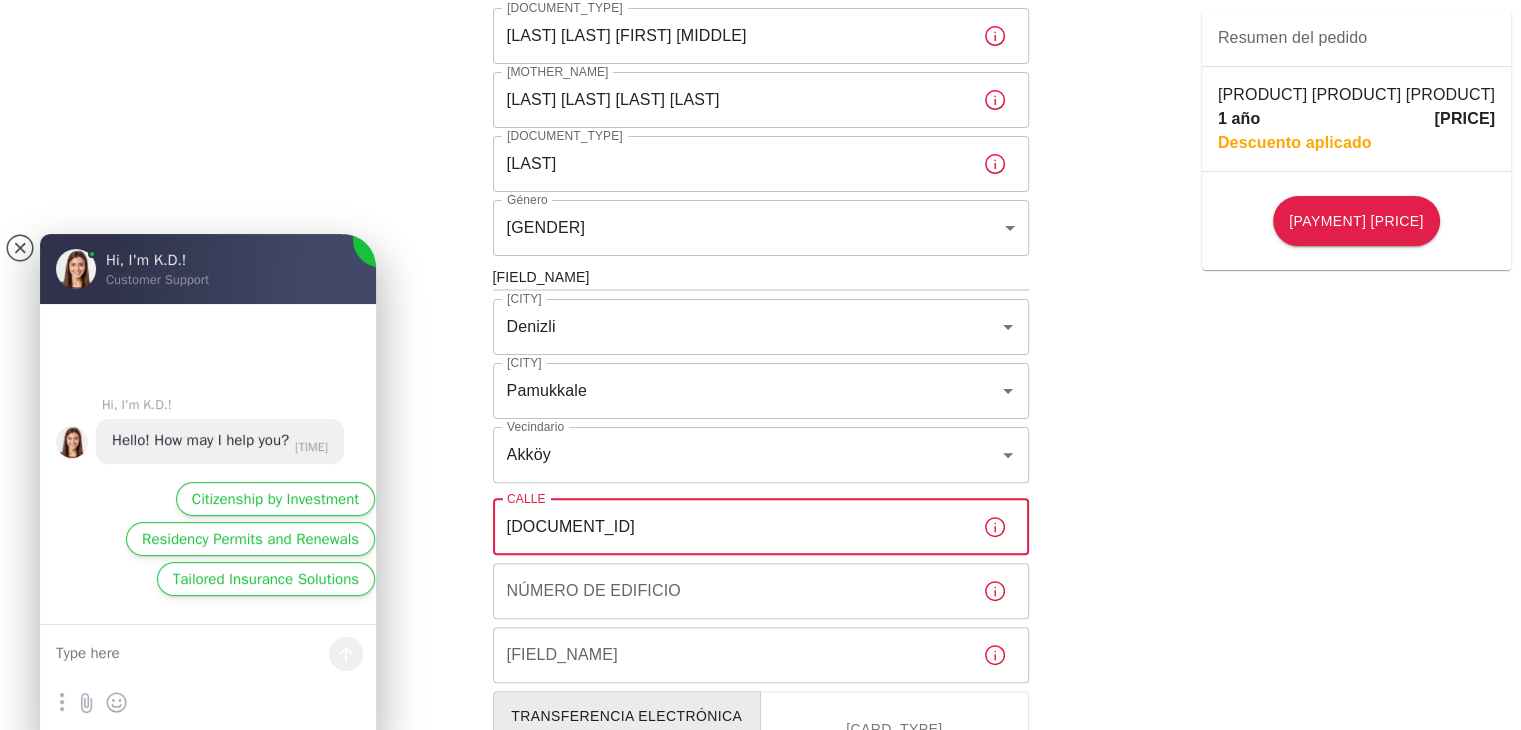 type on "[DOCUMENT_ID]" 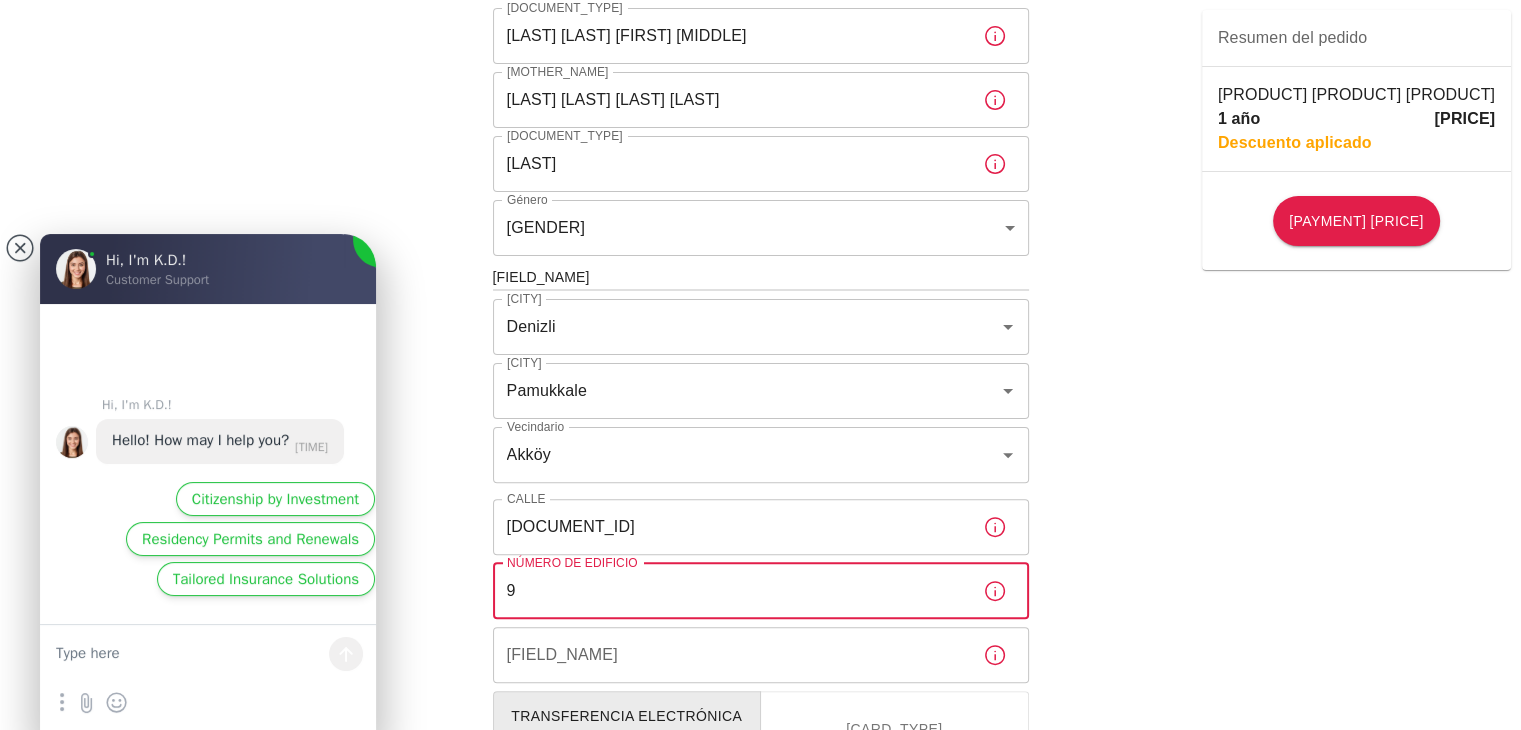 type on "9" 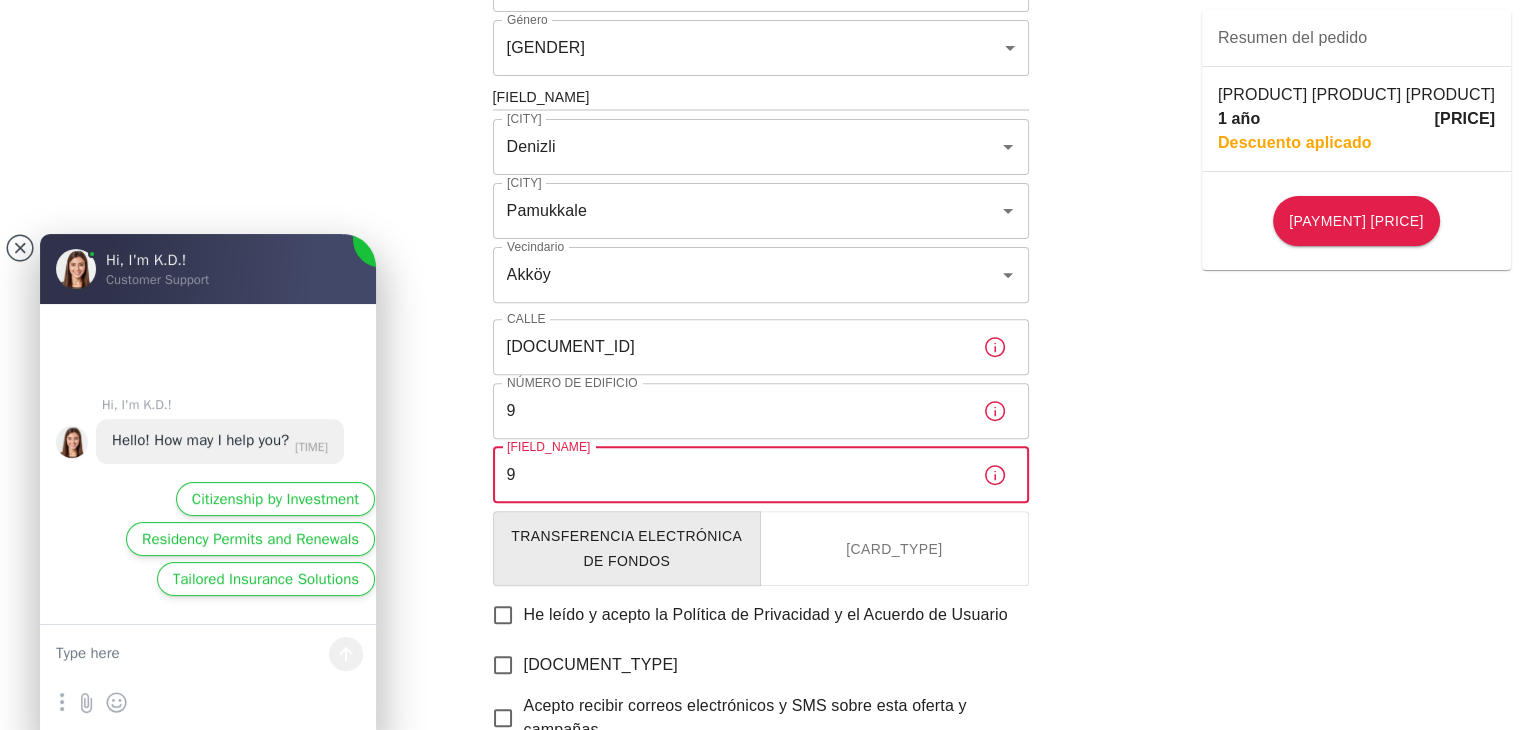 scroll, scrollTop: 700, scrollLeft: 0, axis: vertical 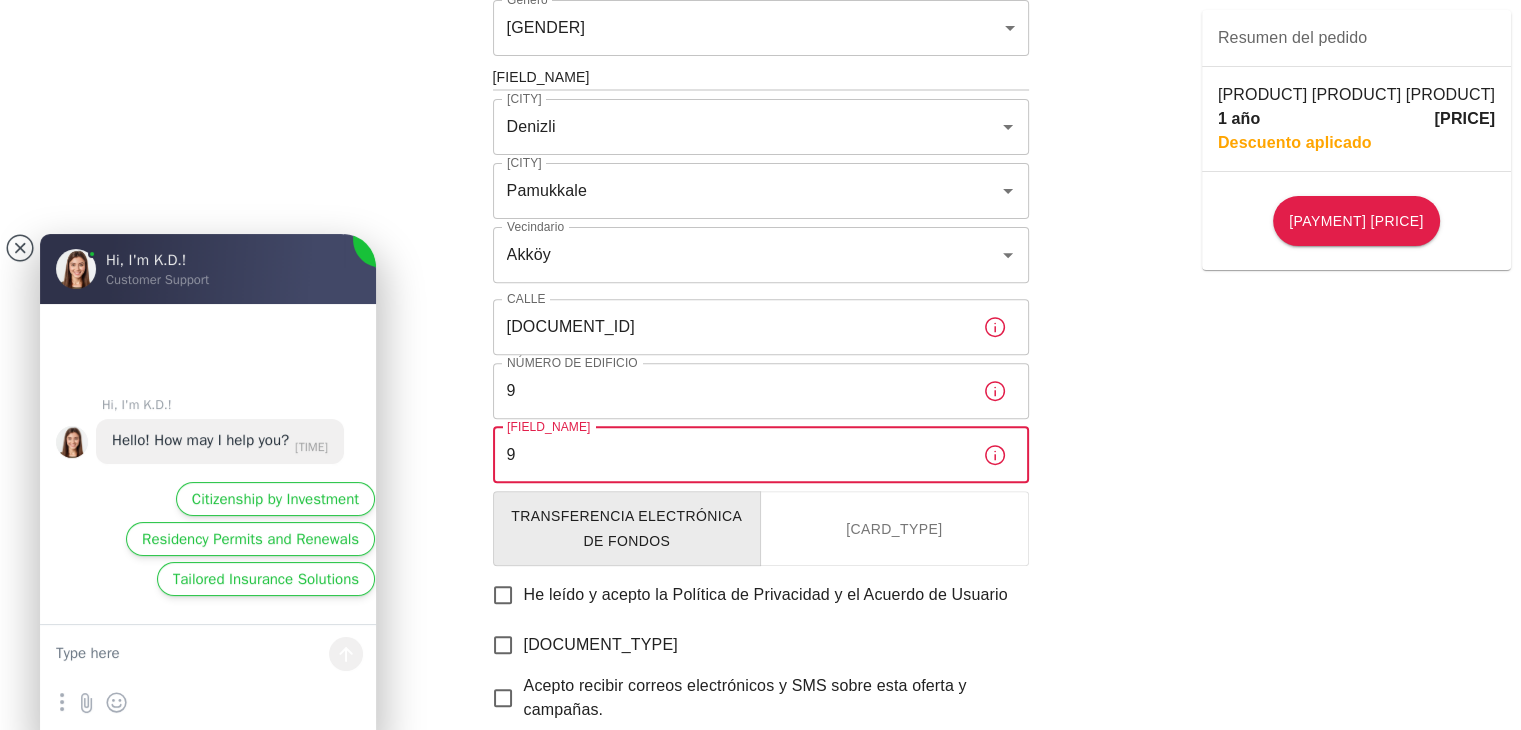 type on "9" 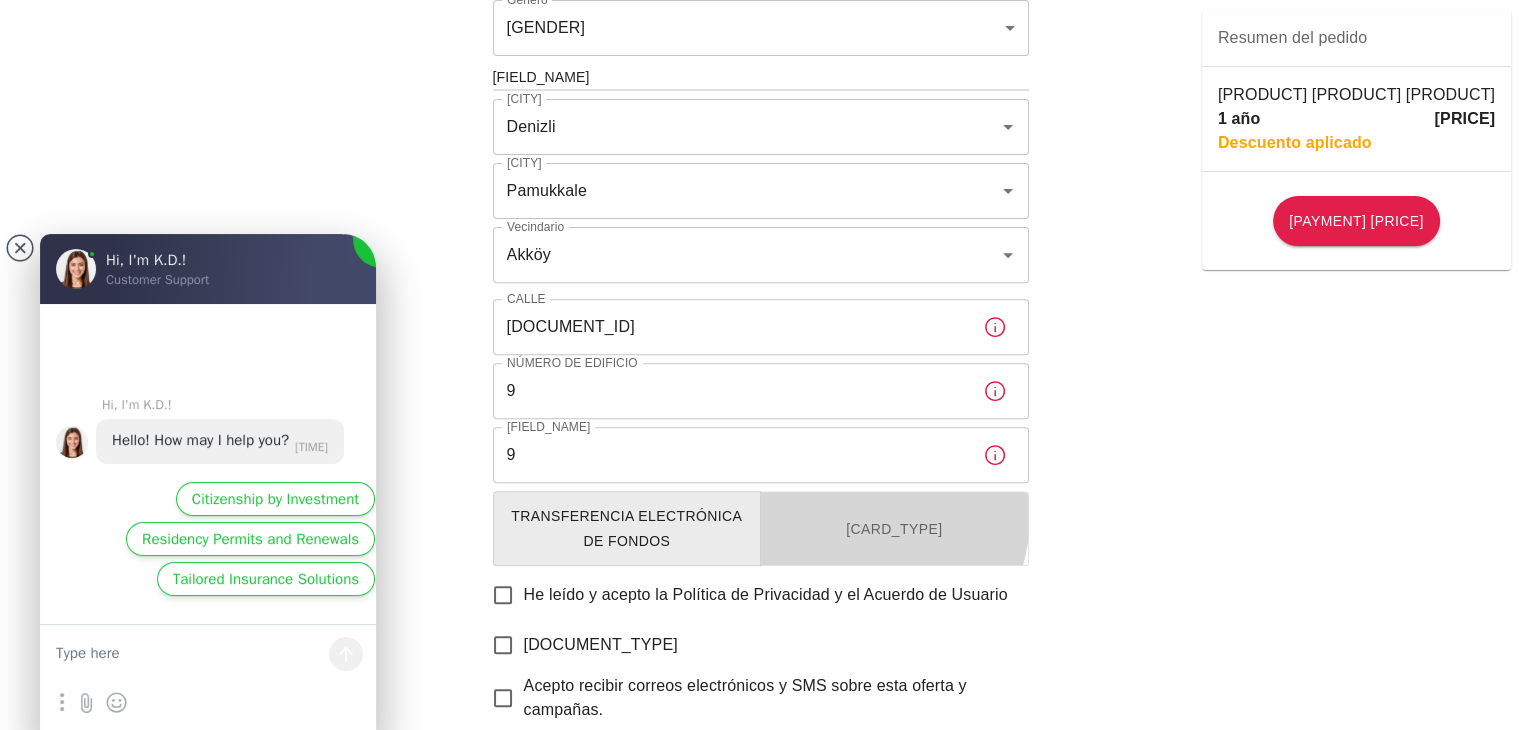 click on "[CARD_TYPE]" at bounding box center [894, 528] 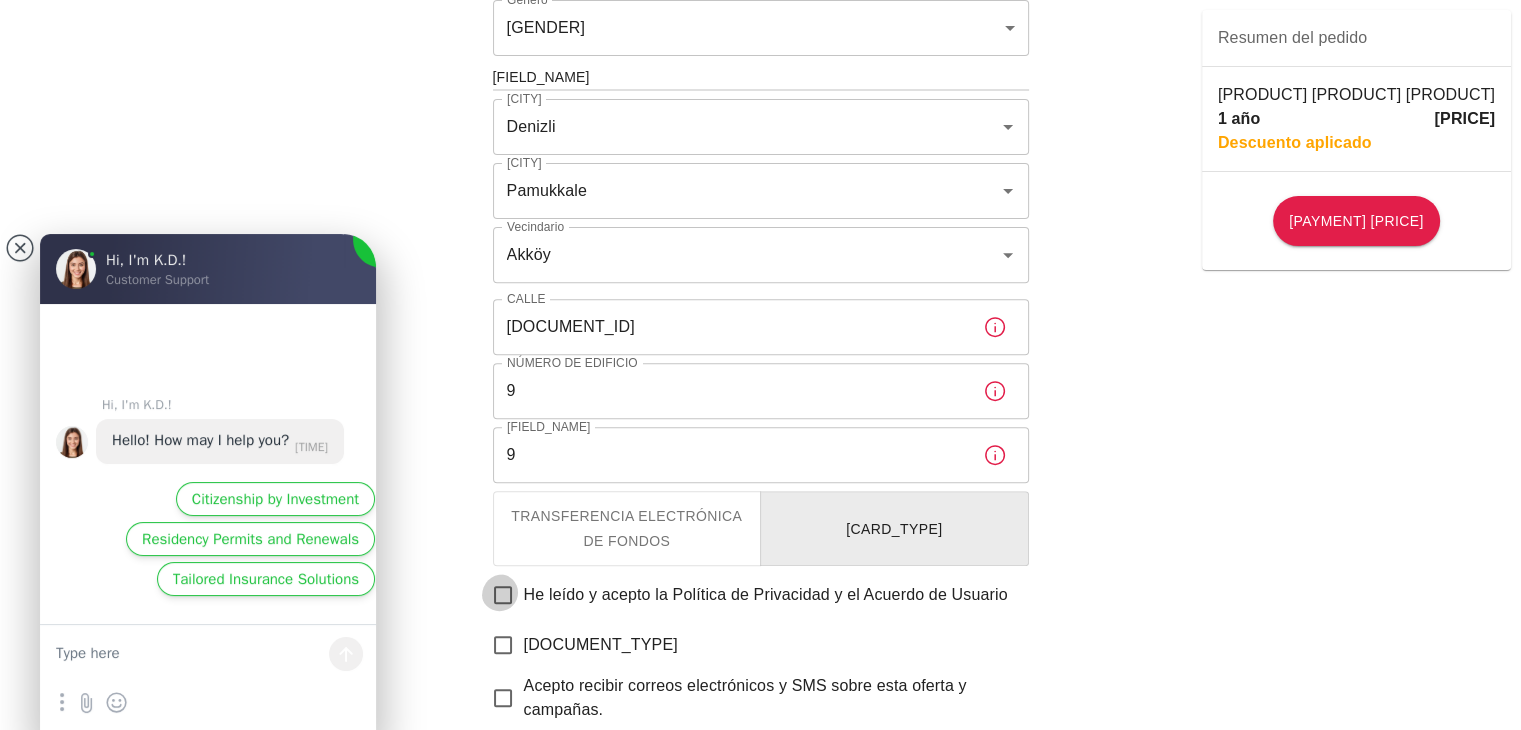click on "He leído y acepto la Política de Privacidad y el Acuerdo de Usuario" at bounding box center [503, 595] 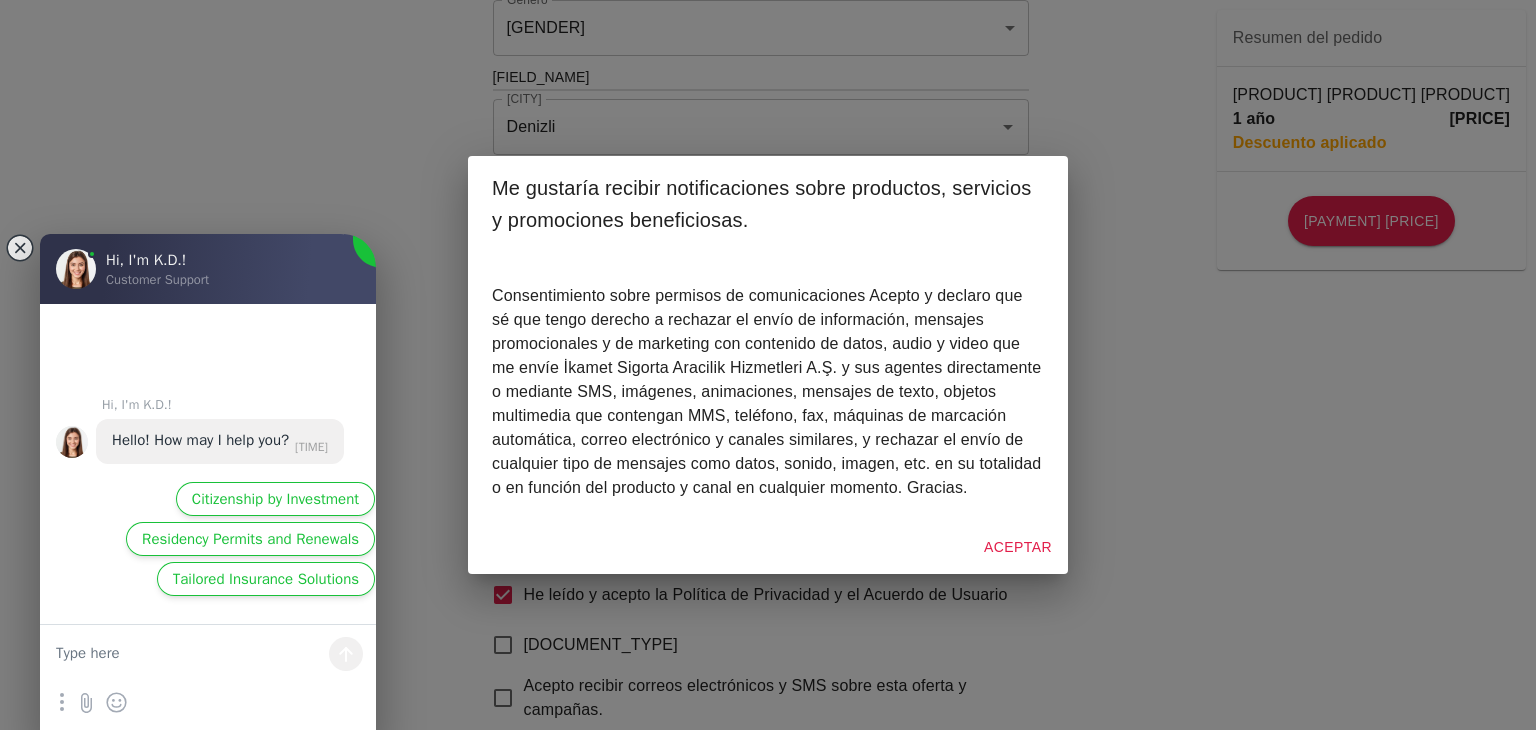 drag, startPoint x: 1024, startPoint y: 490, endPoint x: 999, endPoint y: 488, distance: 25.079872 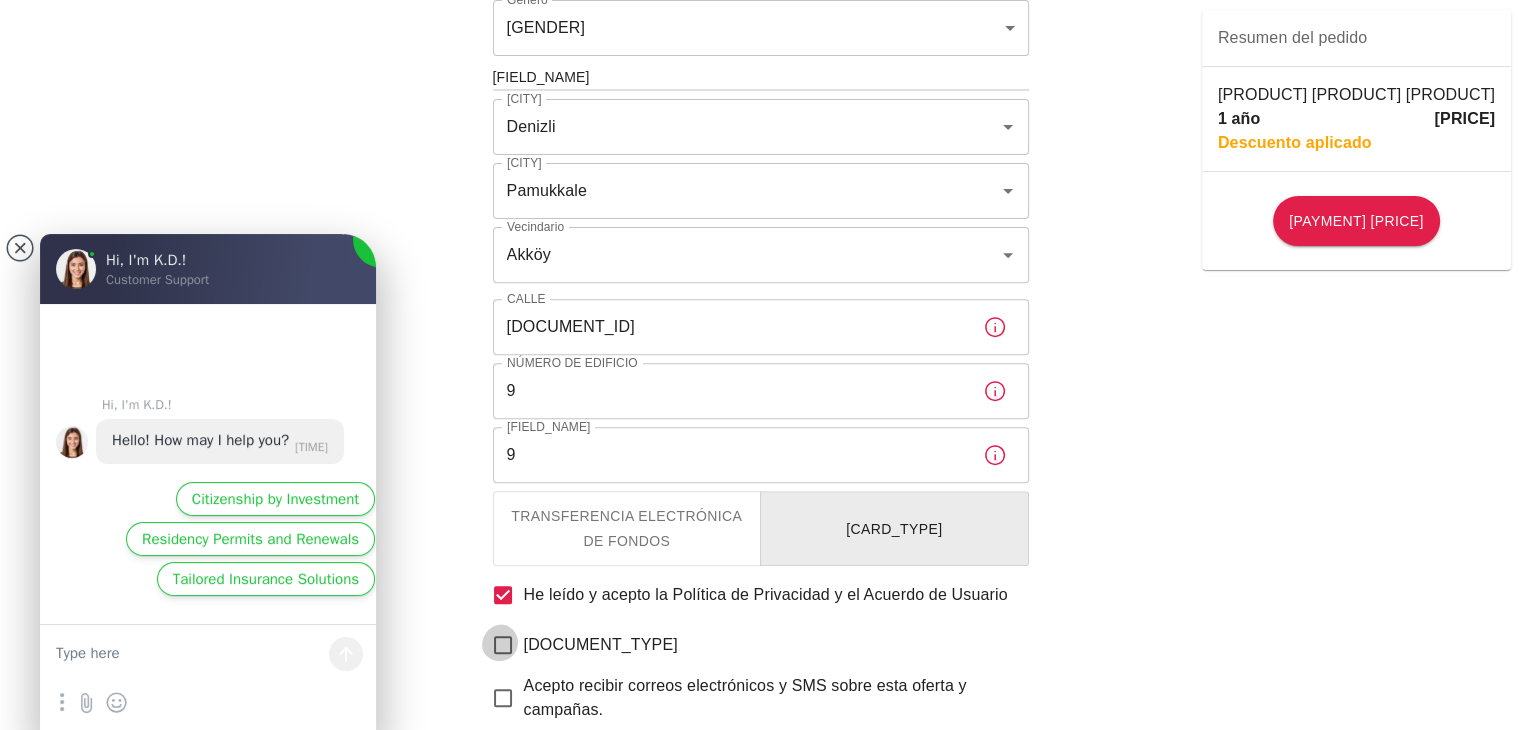 click on "[DOCUMENT_TYPE]" at bounding box center [503, 645] 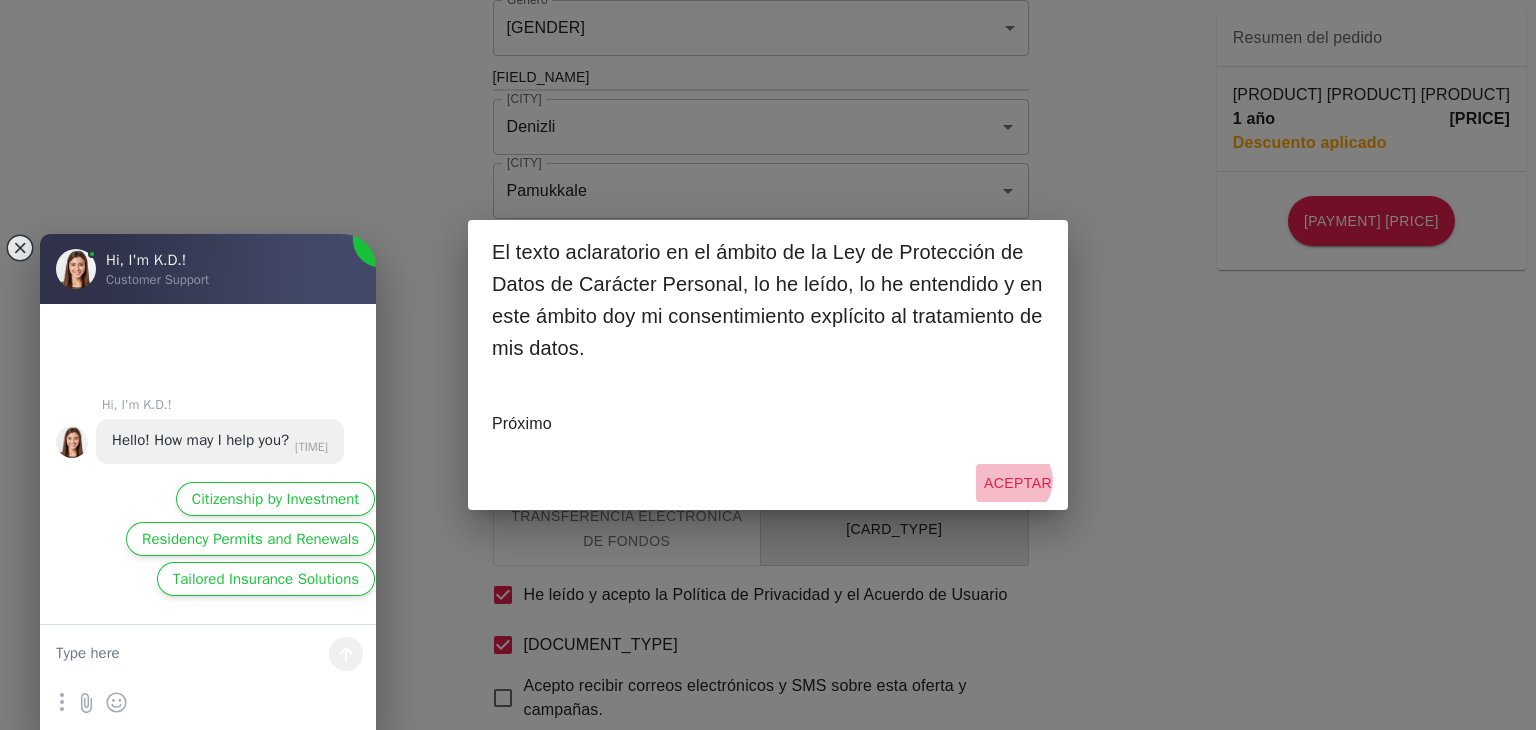drag, startPoint x: 1029, startPoint y: 453, endPoint x: 1012, endPoint y: 451, distance: 17.117243 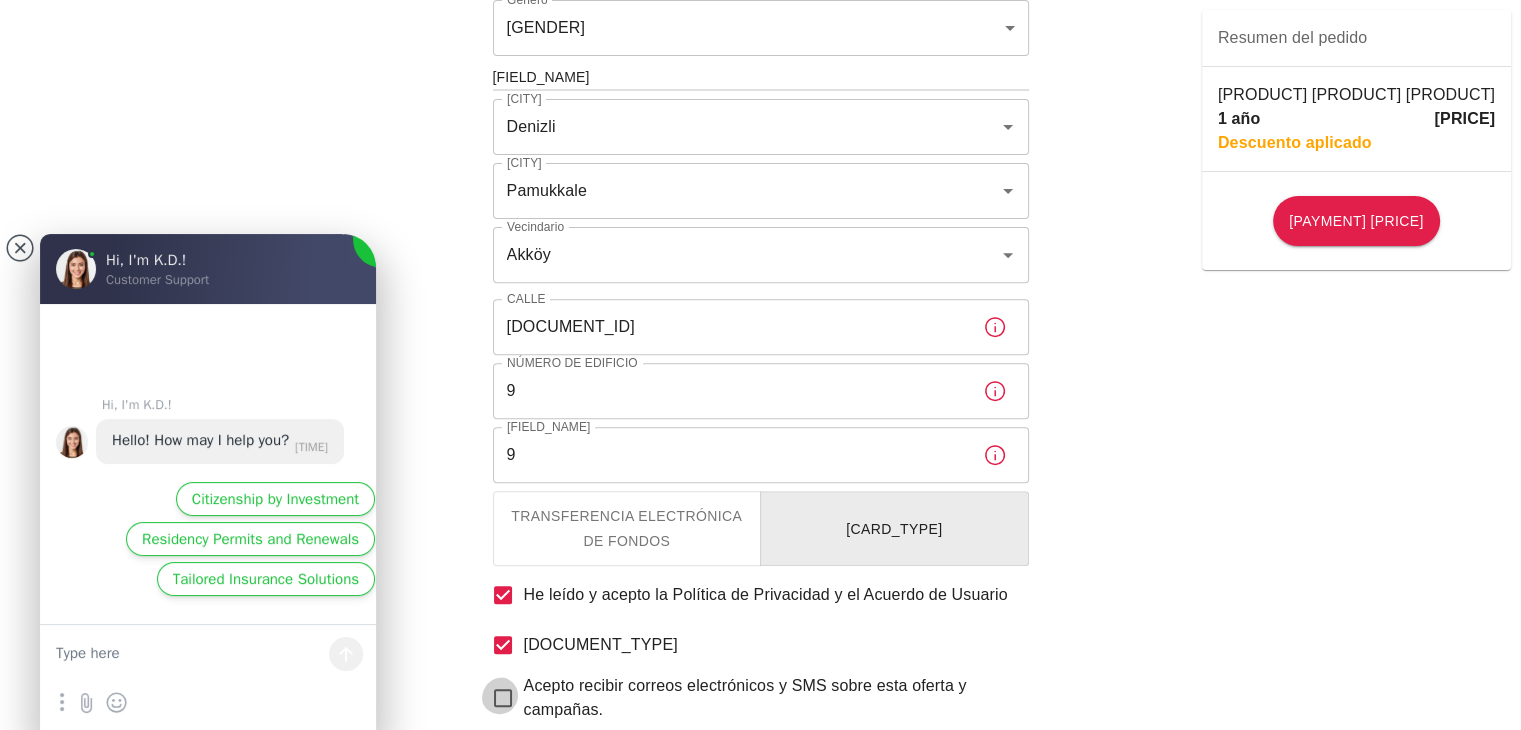 click on "Acepto recibir correos electrónicos y SMS sobre esta oferta y campañas." at bounding box center (503, 698) 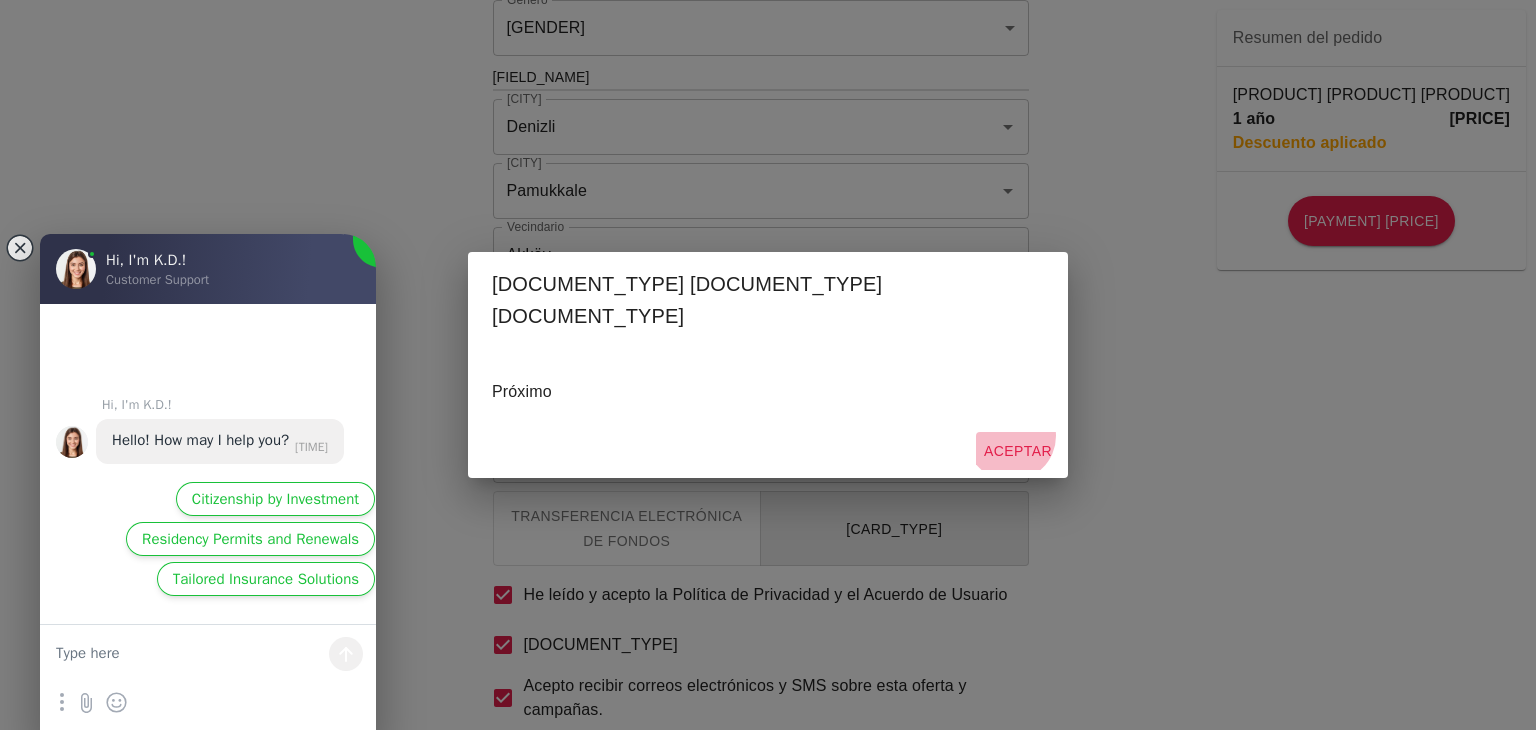 click on "Aceptar" at bounding box center [1018, 451] 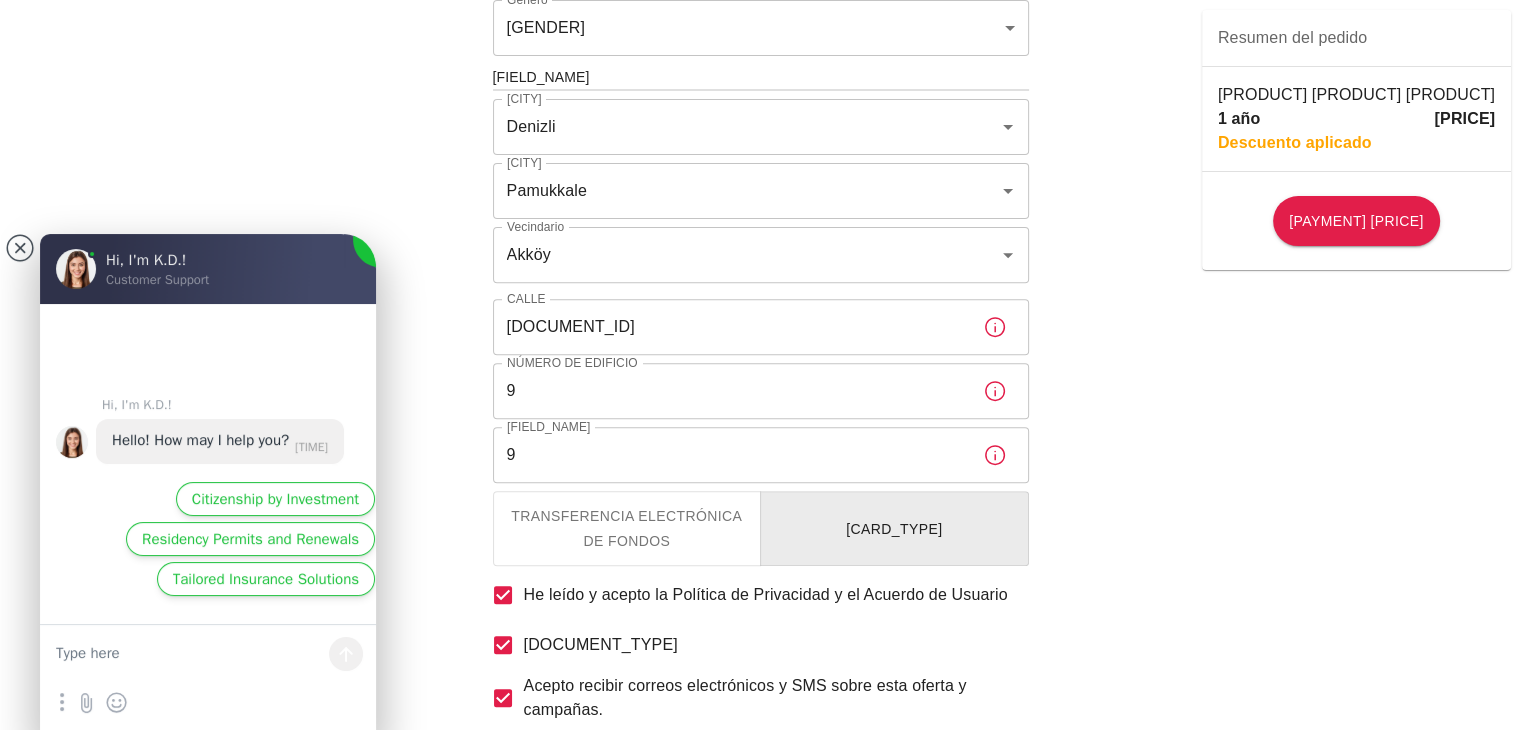 click on "[PAYMENT] [PRICE]" at bounding box center [760, 795] 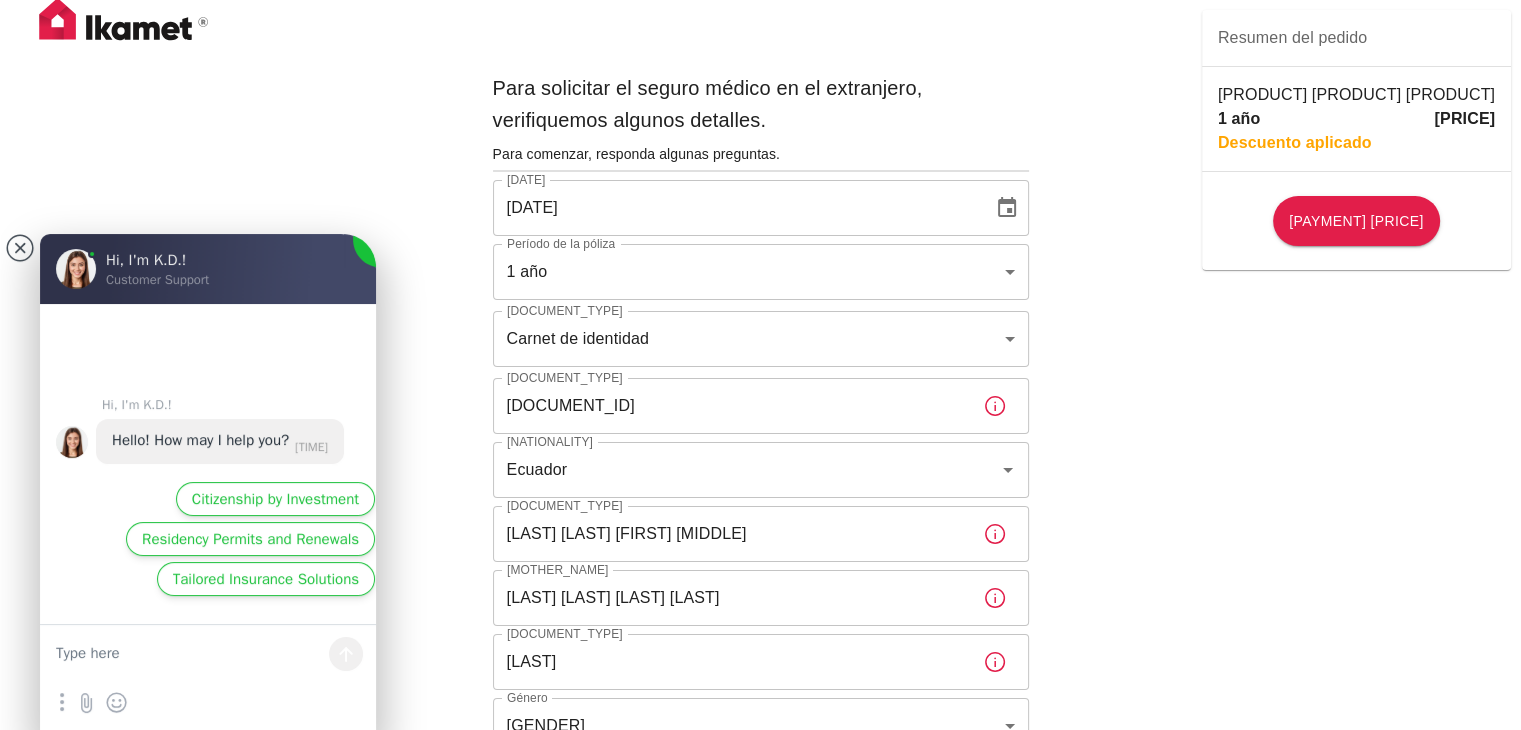 scroll, scrollTop: 0, scrollLeft: 0, axis: both 